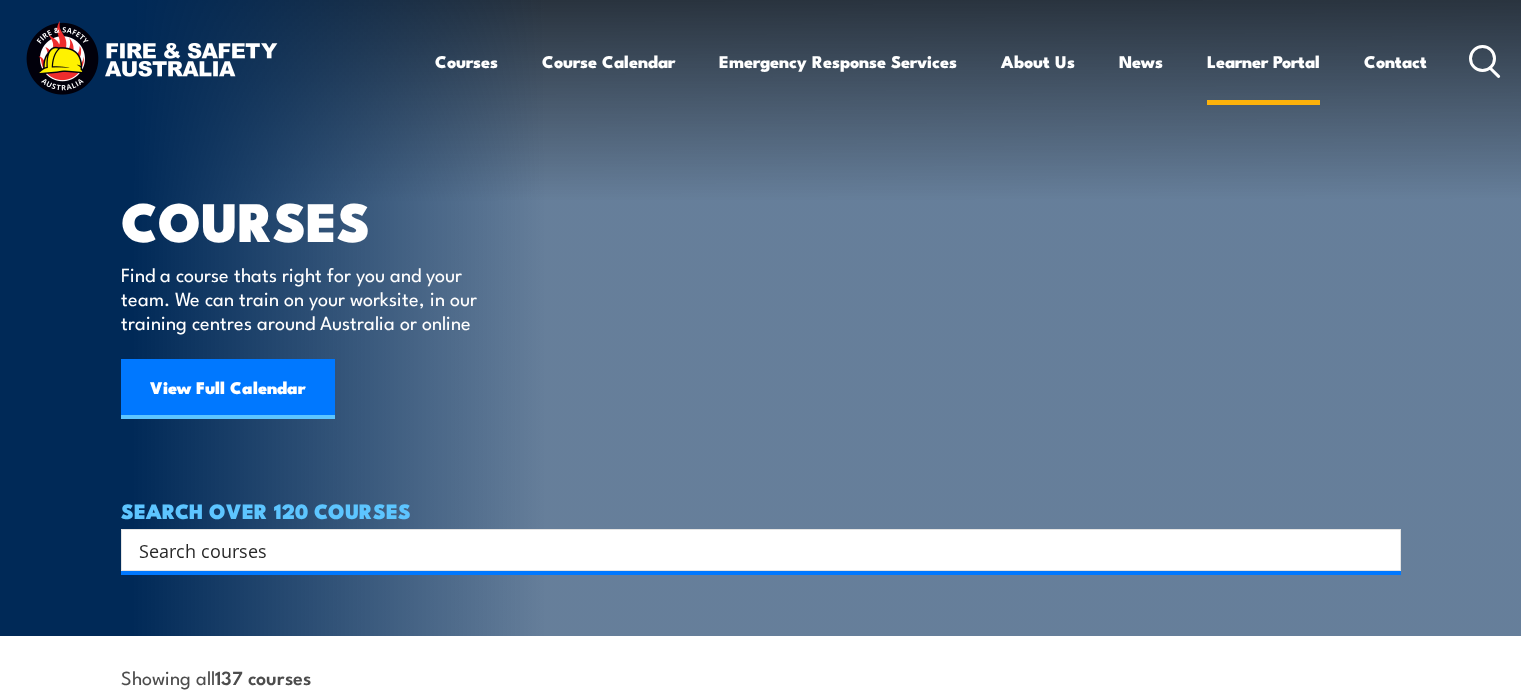 scroll, scrollTop: 0, scrollLeft: 0, axis: both 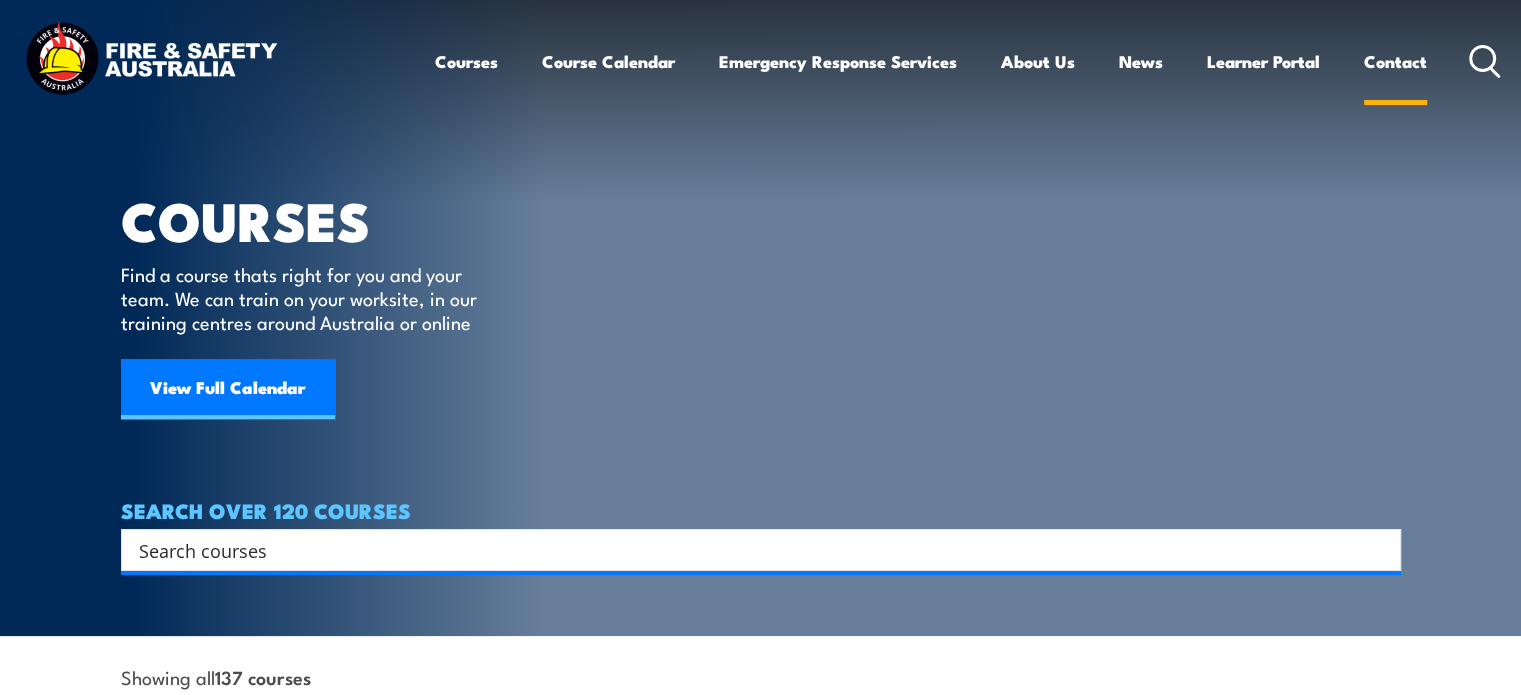 click on "Contact" at bounding box center (1395, 61) 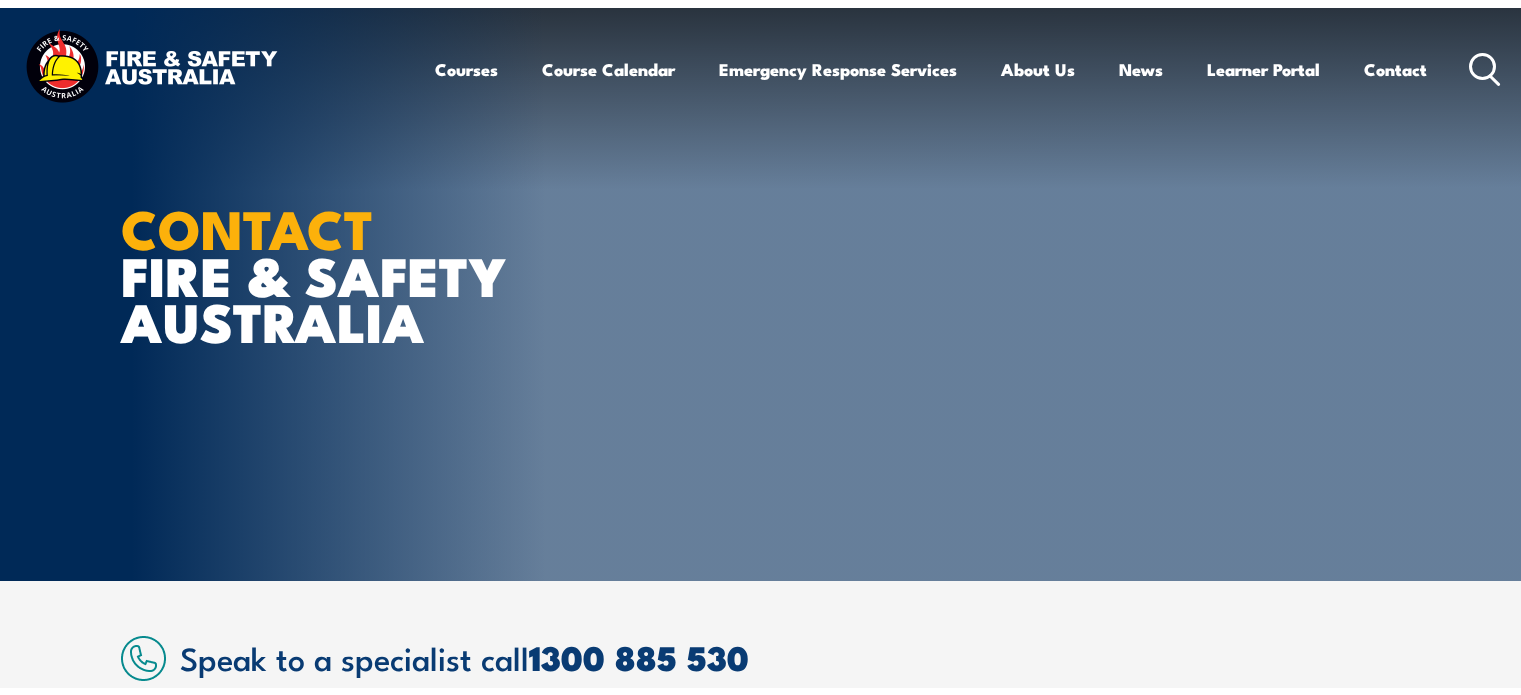 scroll, scrollTop: 0, scrollLeft: 0, axis: both 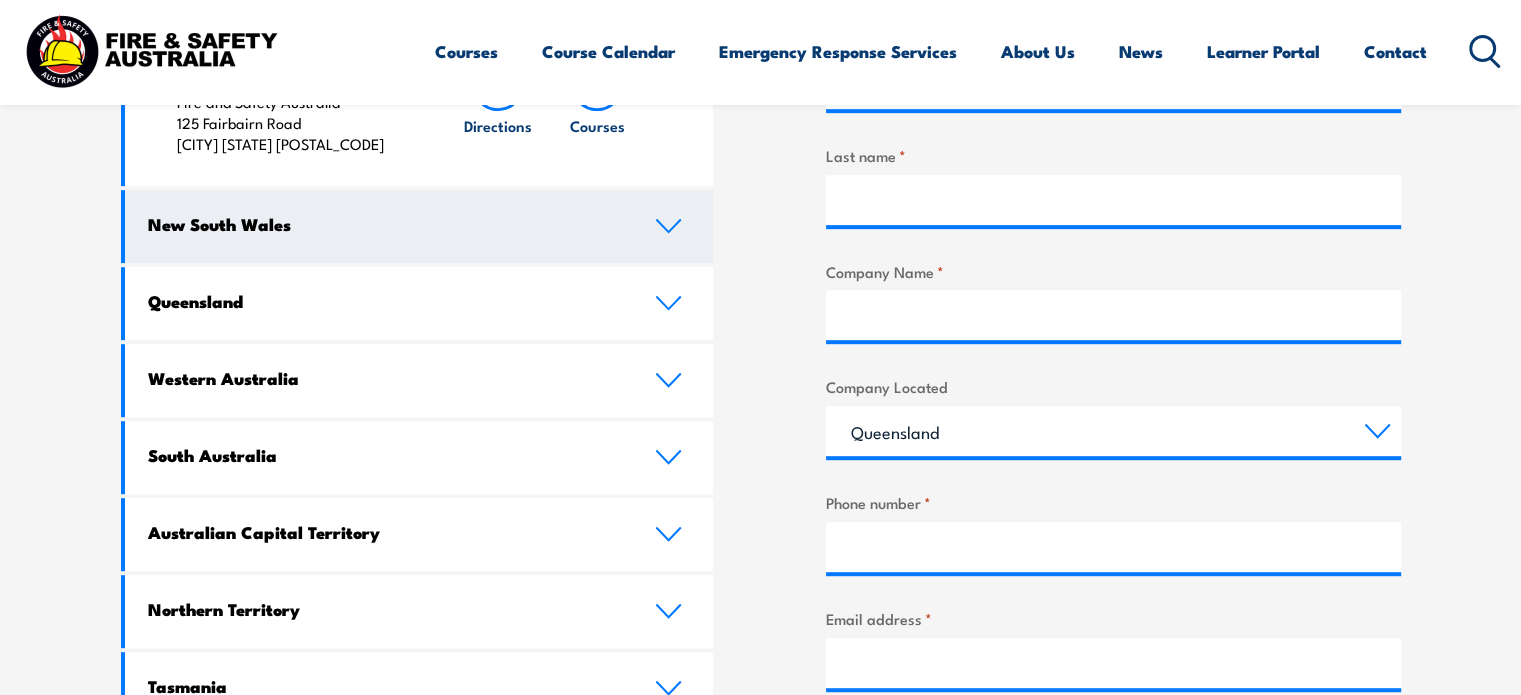 click 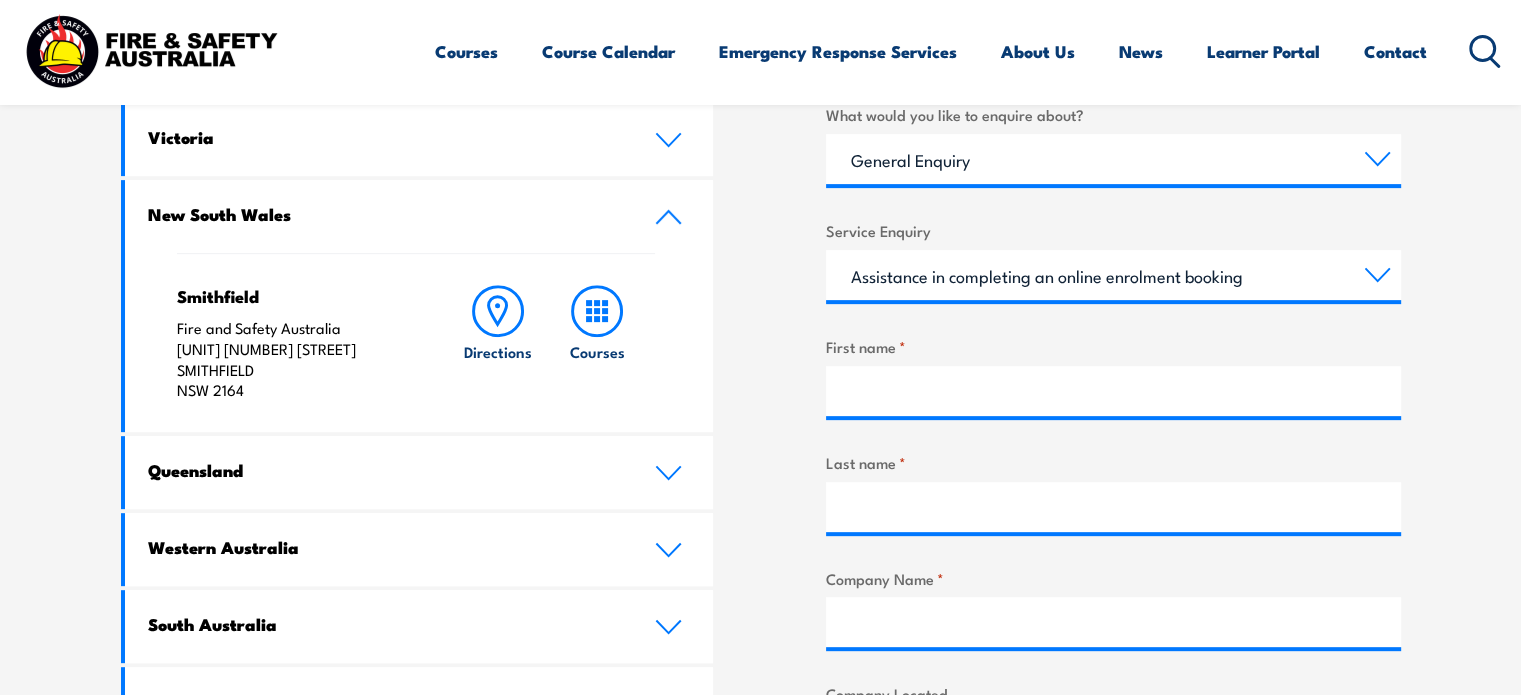 scroll, scrollTop: 600, scrollLeft: 0, axis: vertical 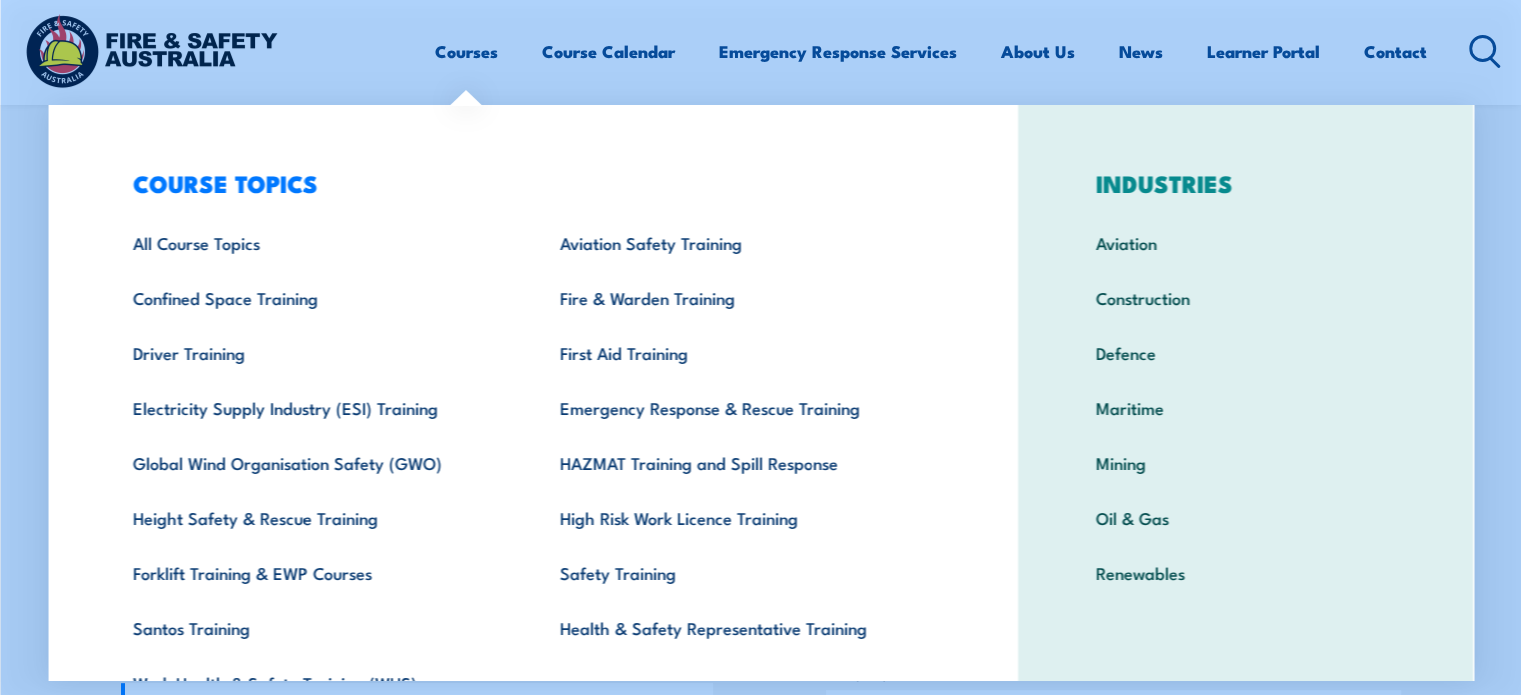 click on "Courses" at bounding box center [466, 51] 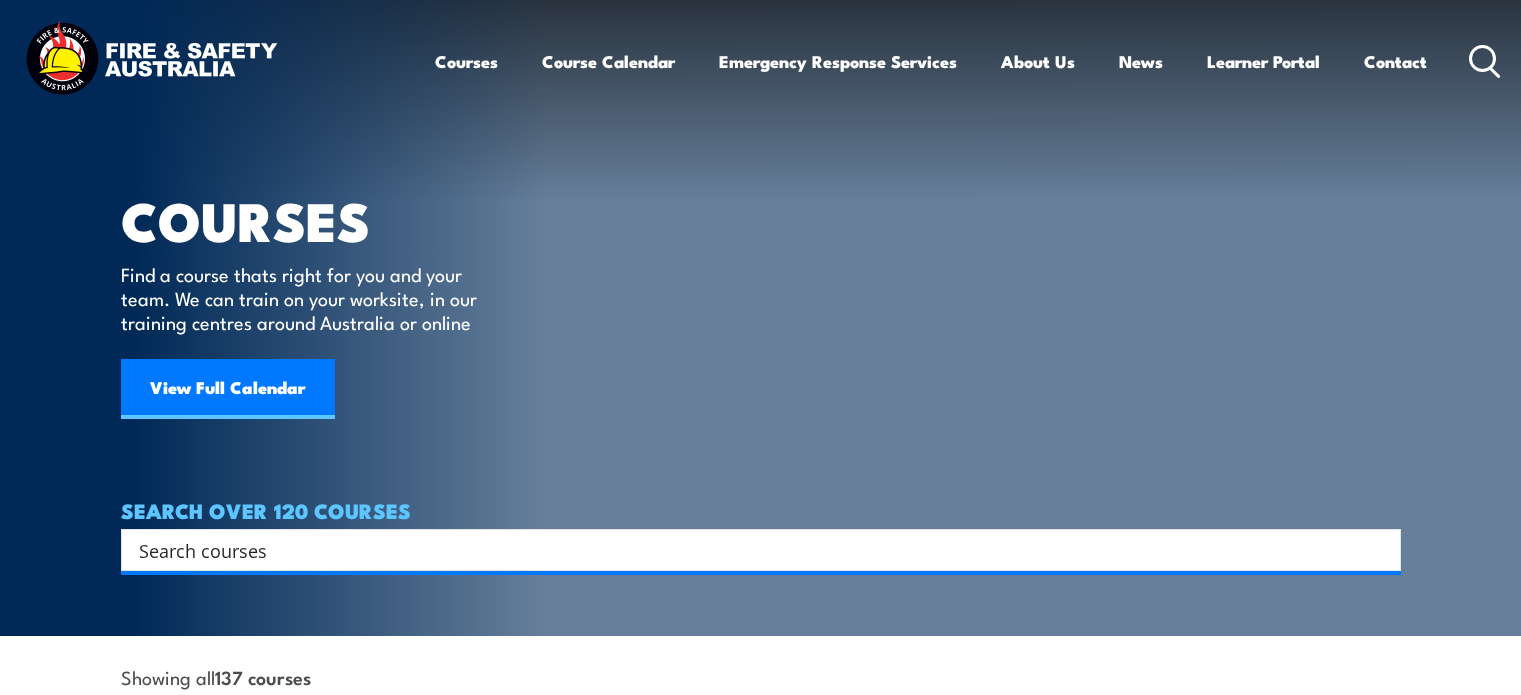 scroll, scrollTop: 0, scrollLeft: 0, axis: both 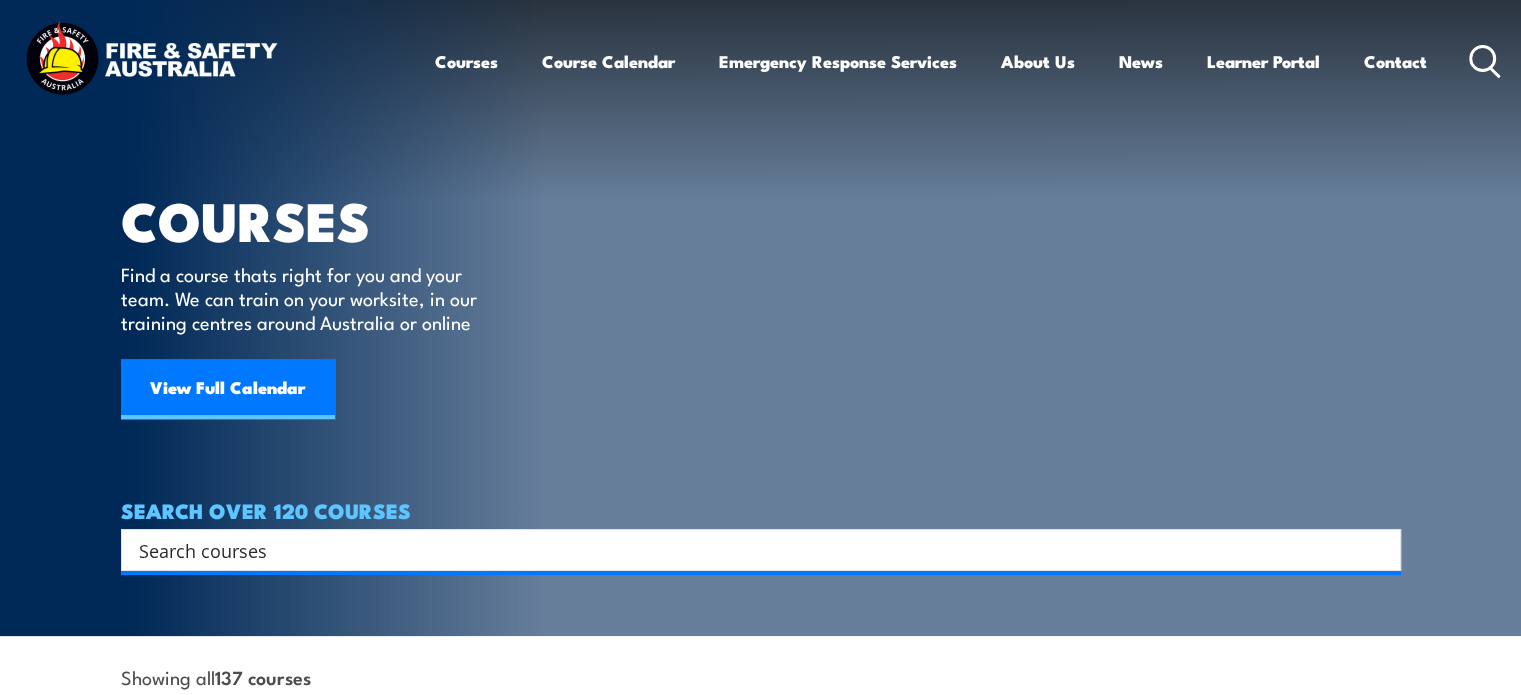 click at bounding box center [748, 550] 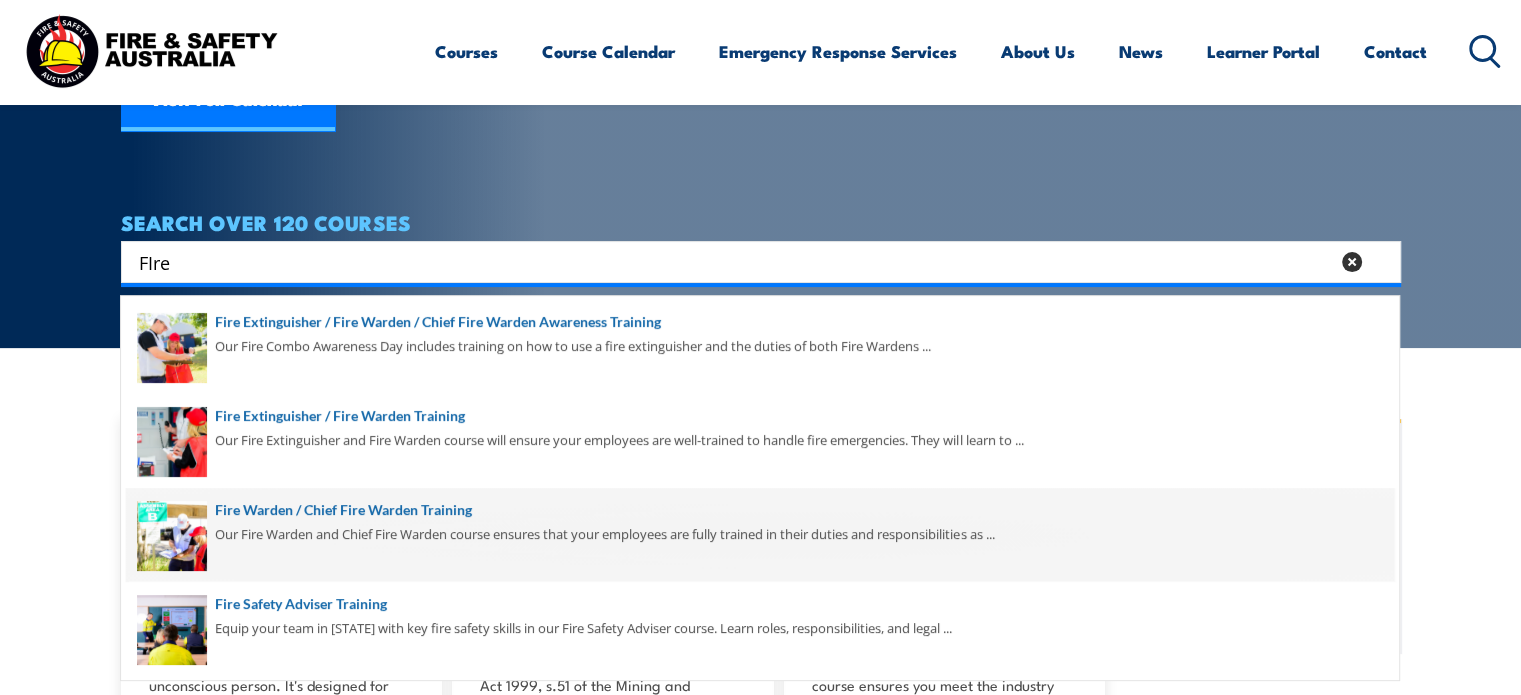 scroll, scrollTop: 300, scrollLeft: 0, axis: vertical 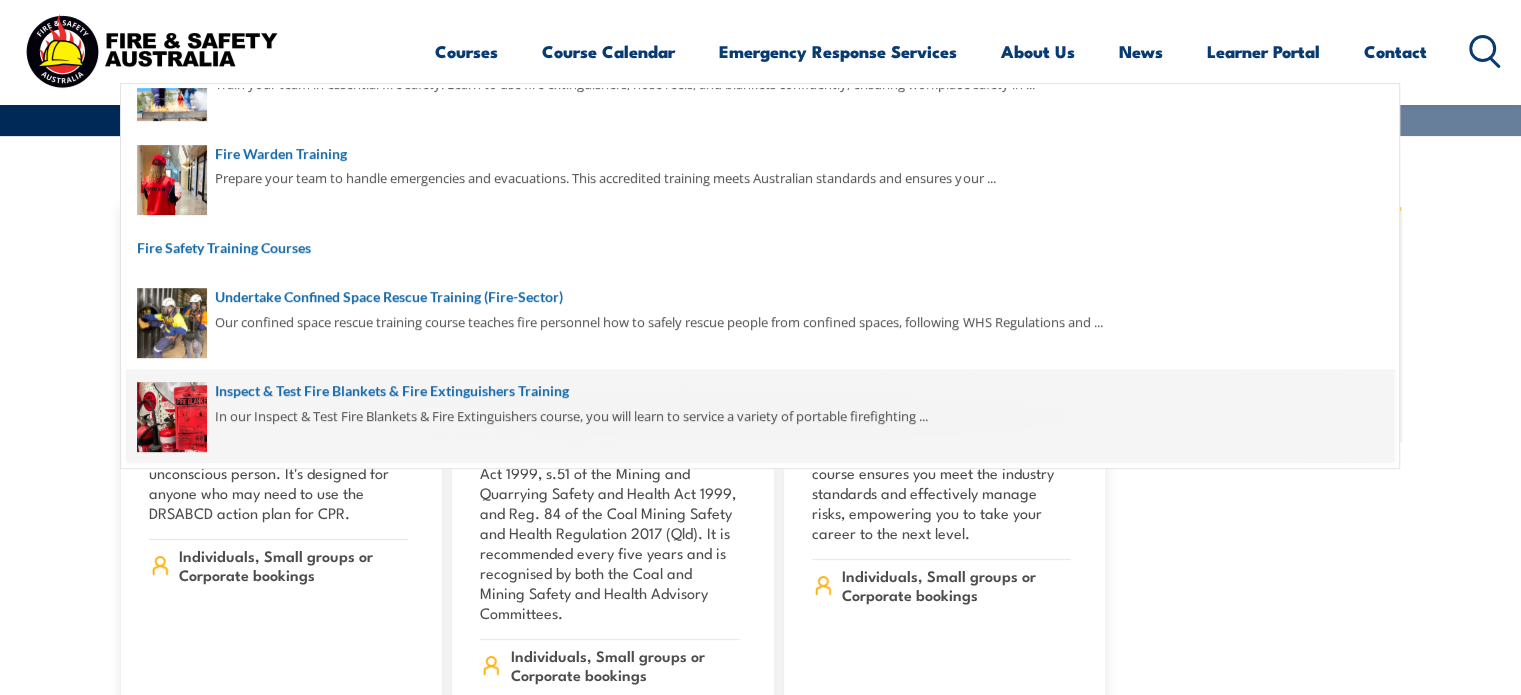 type on "FIre" 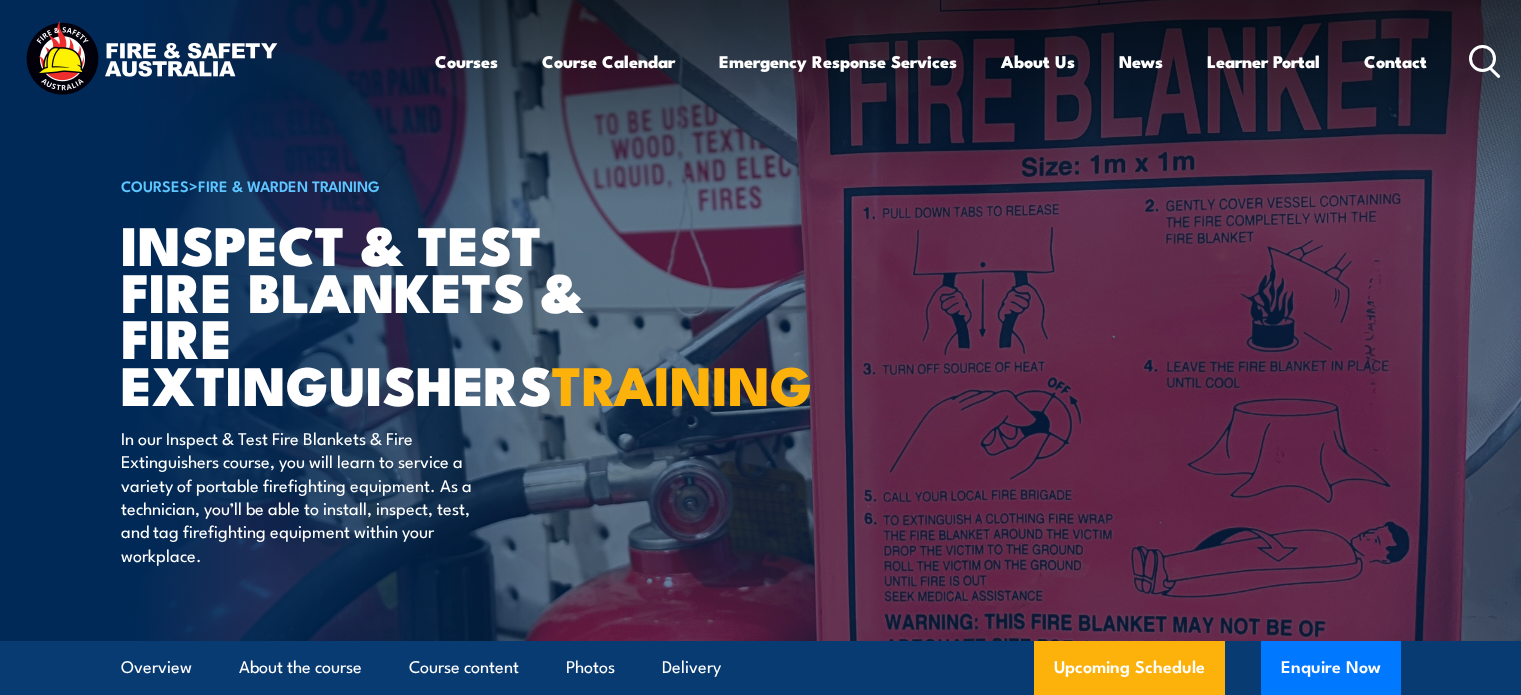 scroll, scrollTop: 0, scrollLeft: 0, axis: both 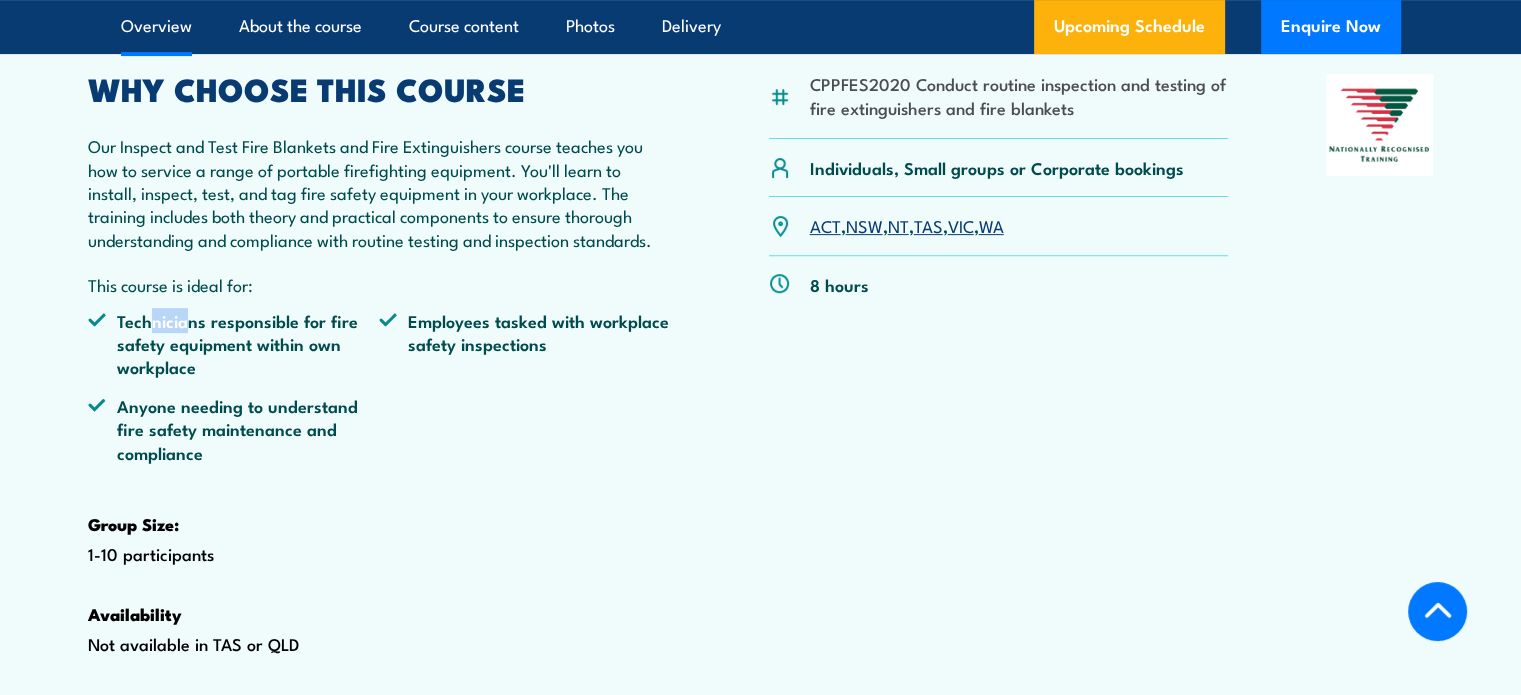 drag, startPoint x: 153, startPoint y: 366, endPoint x: 196, endPoint y: 371, distance: 43.289722 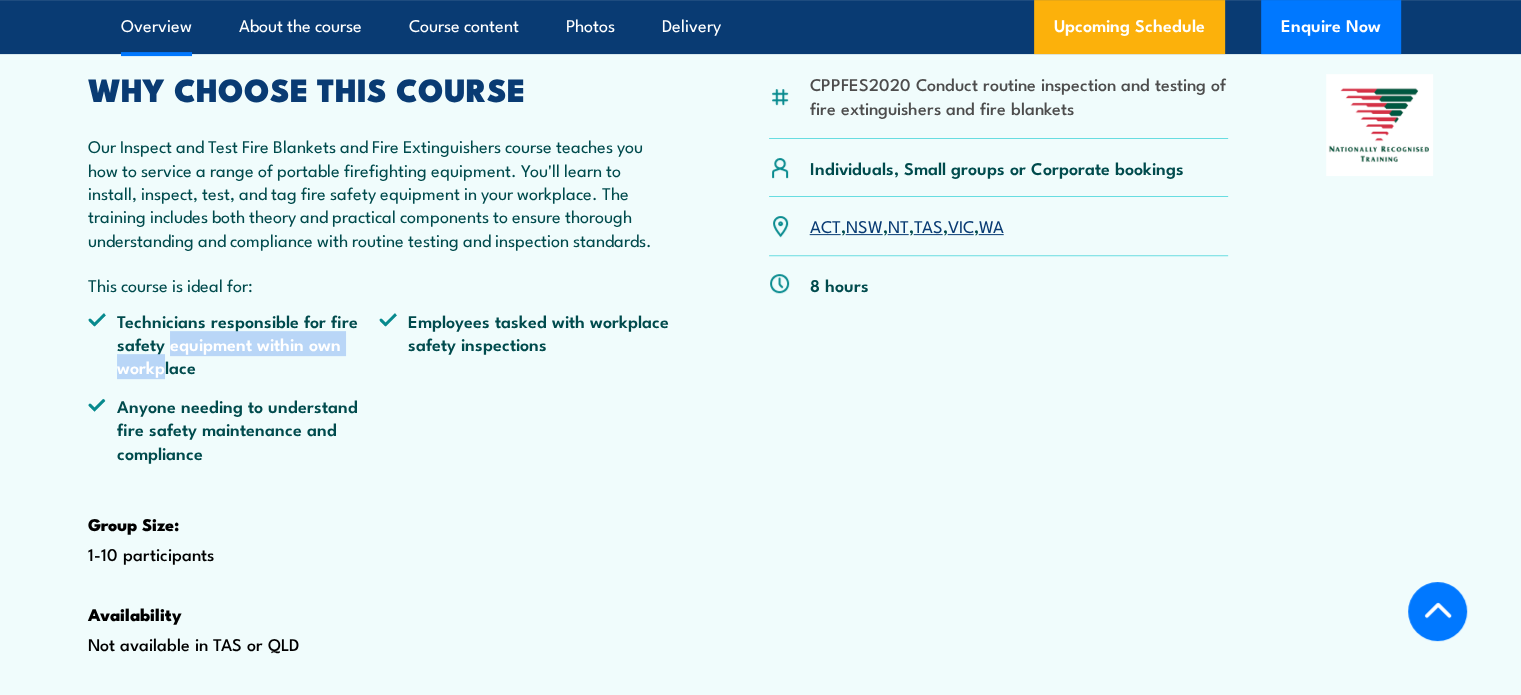 drag, startPoint x: 169, startPoint y: 403, endPoint x: 154, endPoint y: 432, distance: 32.649654 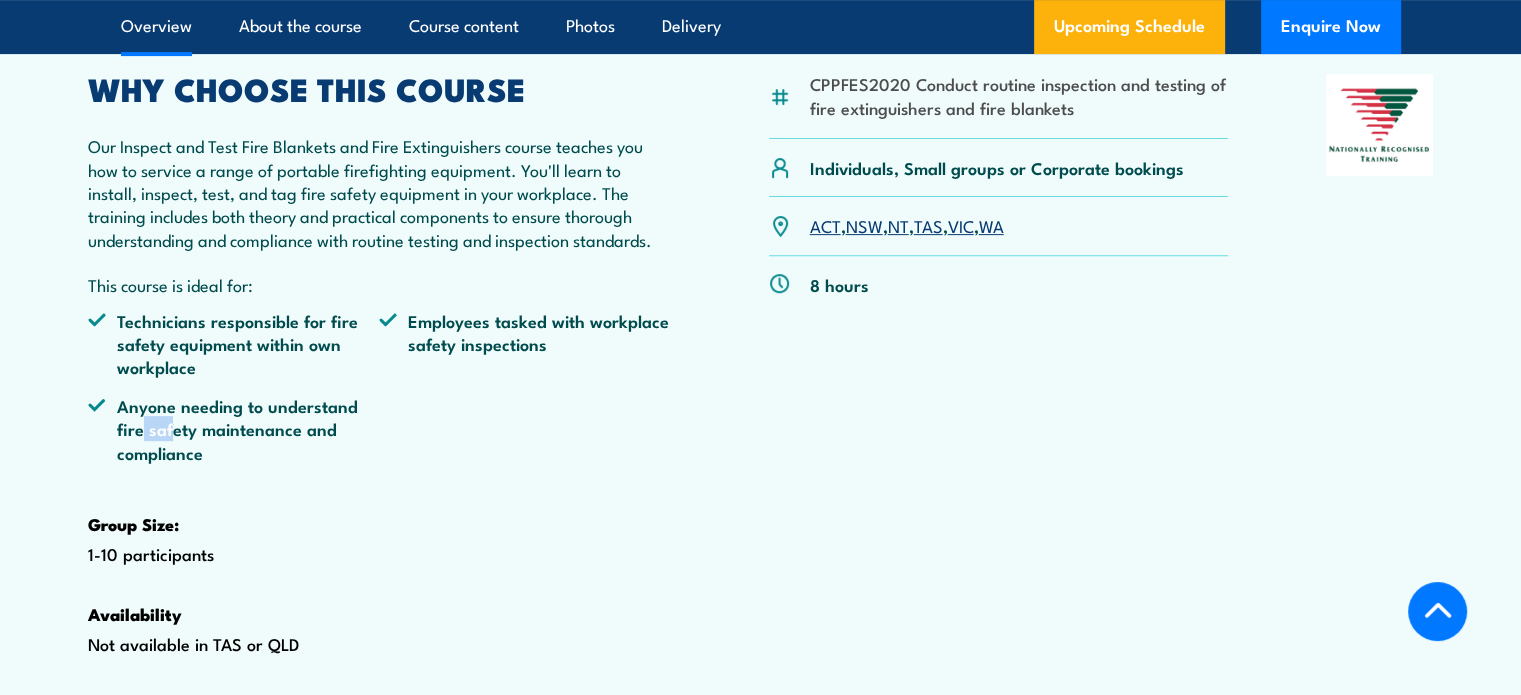 drag, startPoint x: 140, startPoint y: 471, endPoint x: 178, endPoint y: 473, distance: 38.052597 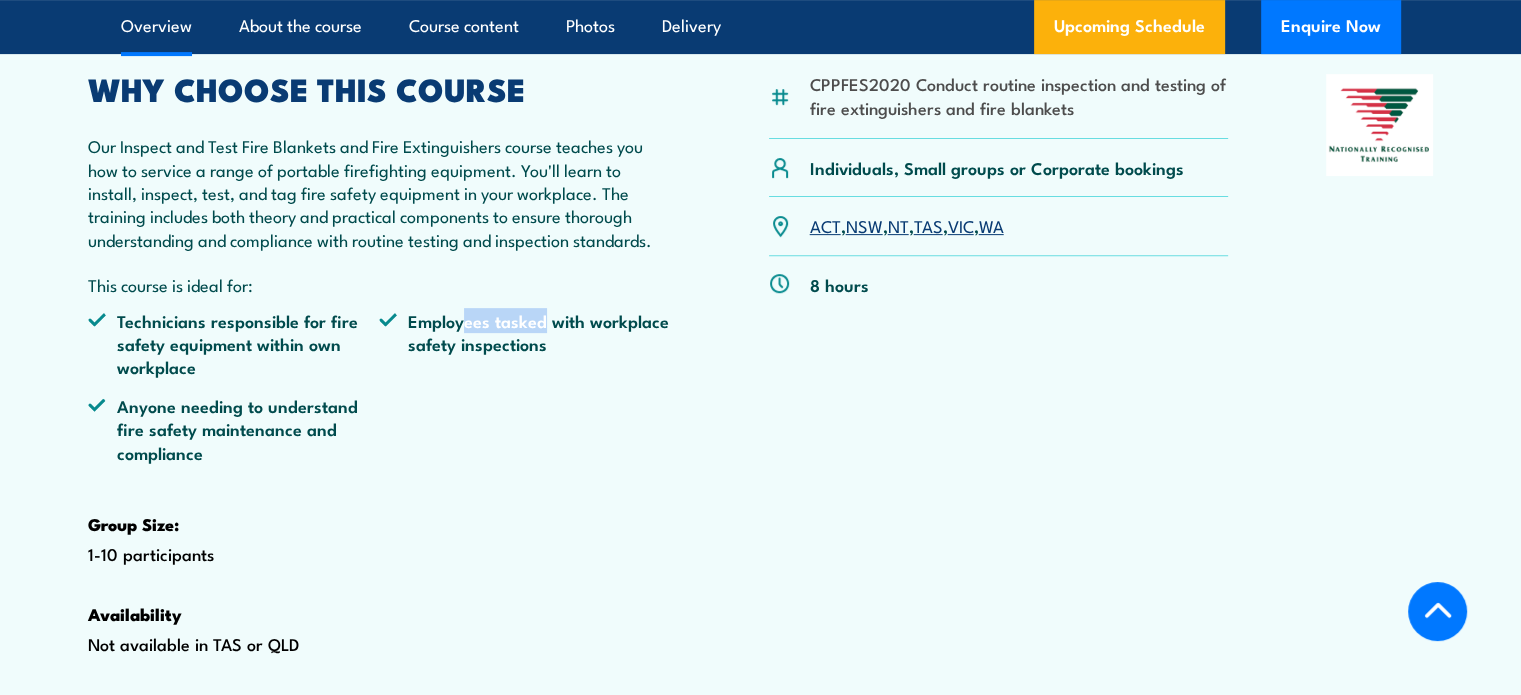drag, startPoint x: 484, startPoint y: 366, endPoint x: 541, endPoint y: 369, distance: 57.07889 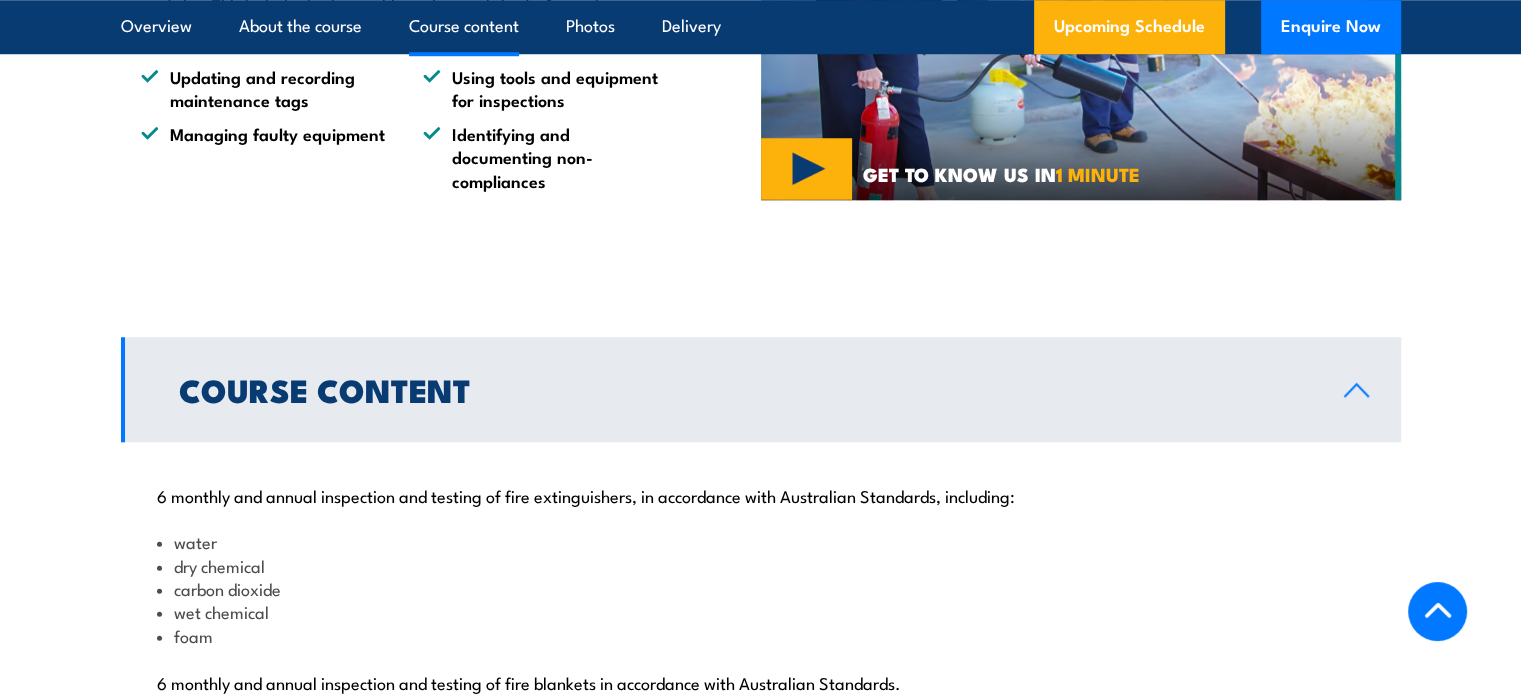 scroll, scrollTop: 2100, scrollLeft: 0, axis: vertical 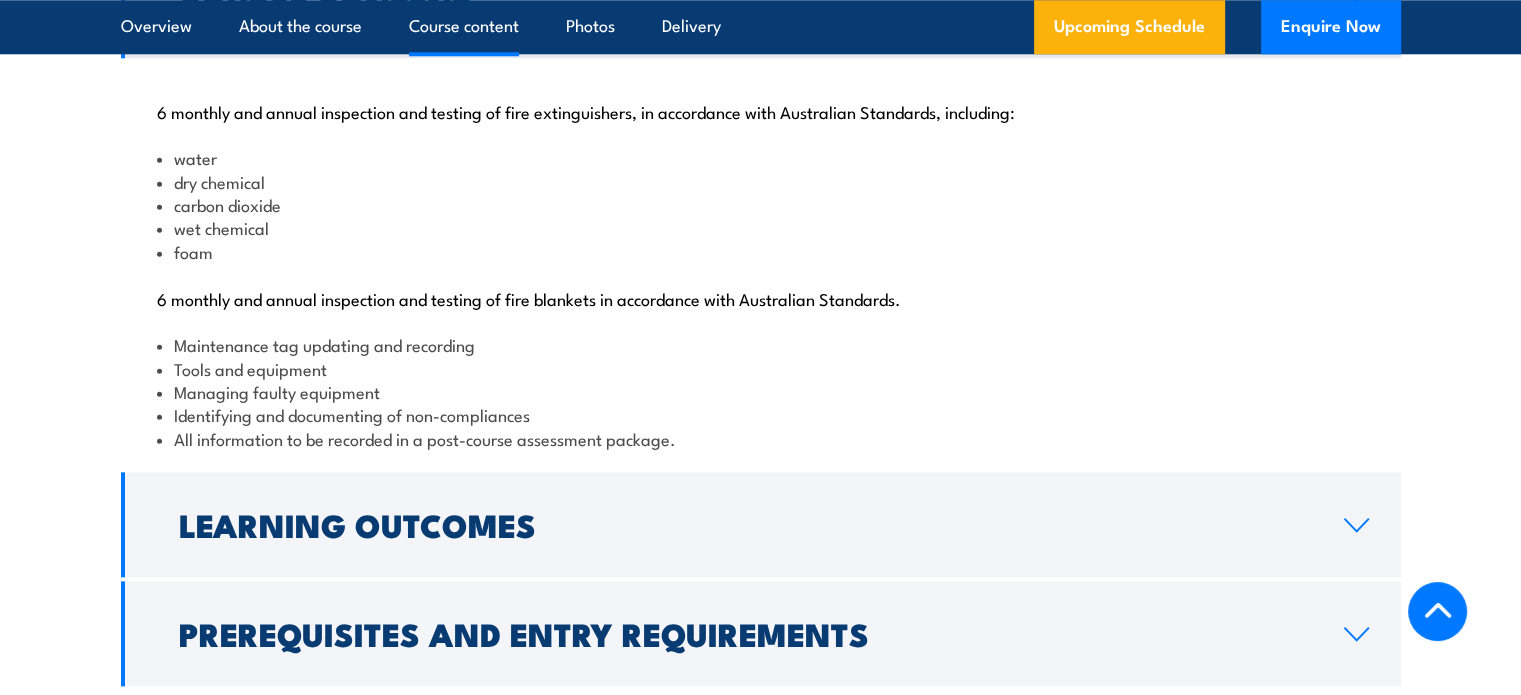 drag, startPoint x: 208, startPoint y: 227, endPoint x: 211, endPoint y: 253, distance: 26.172504 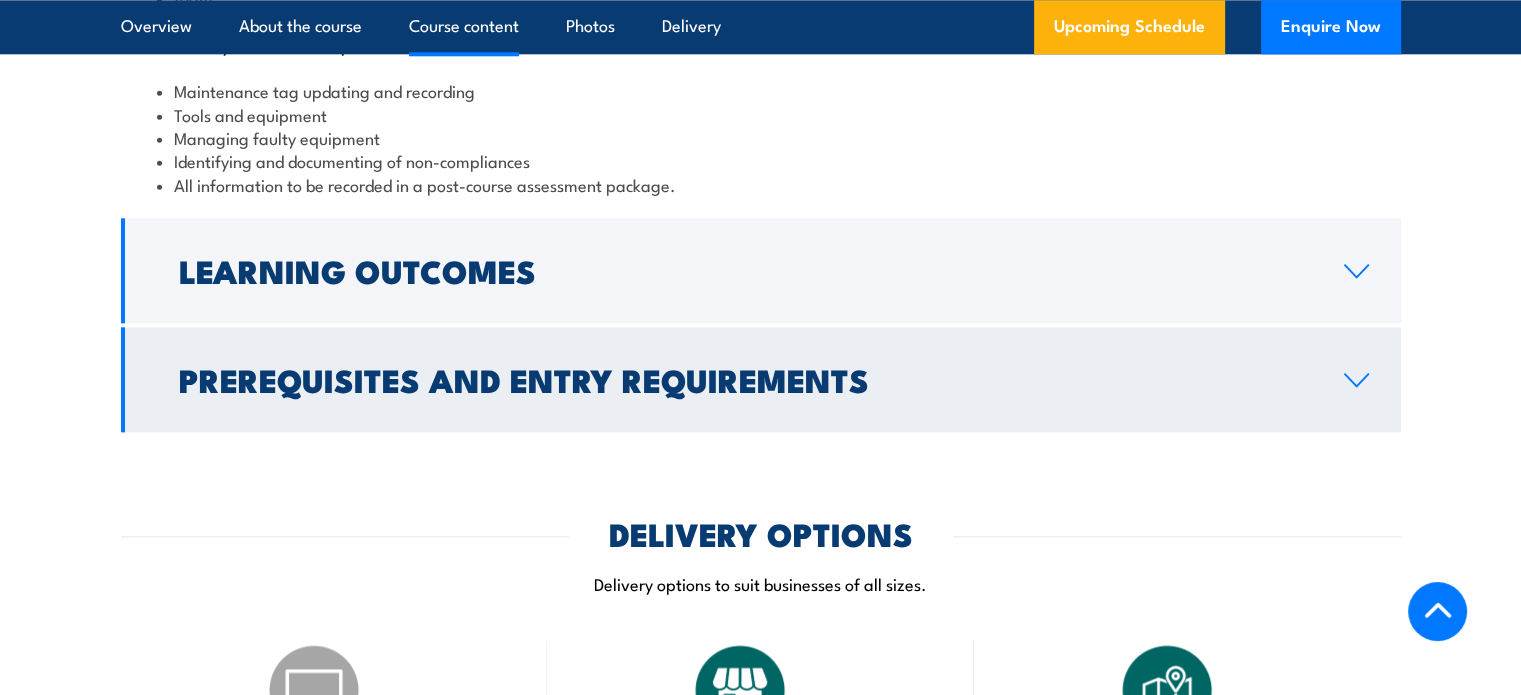 scroll, scrollTop: 2400, scrollLeft: 0, axis: vertical 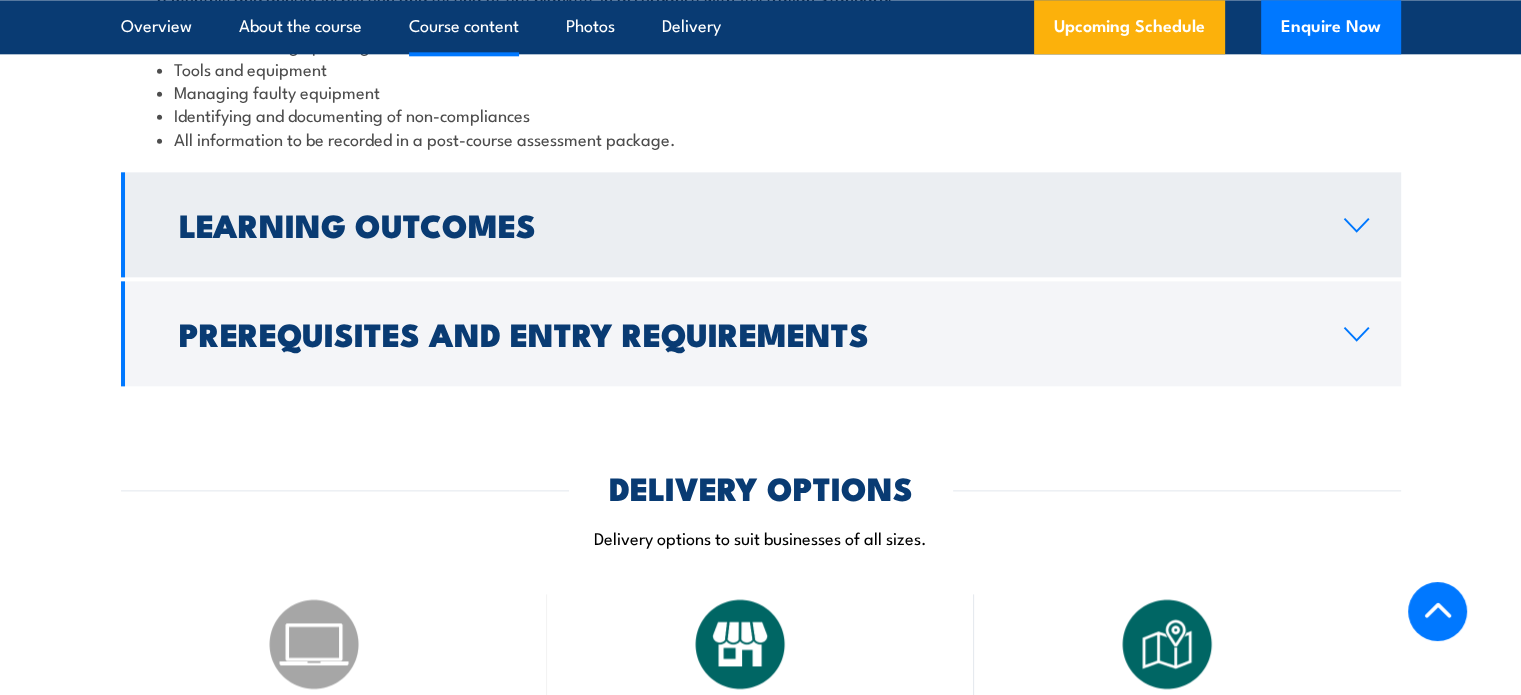 click 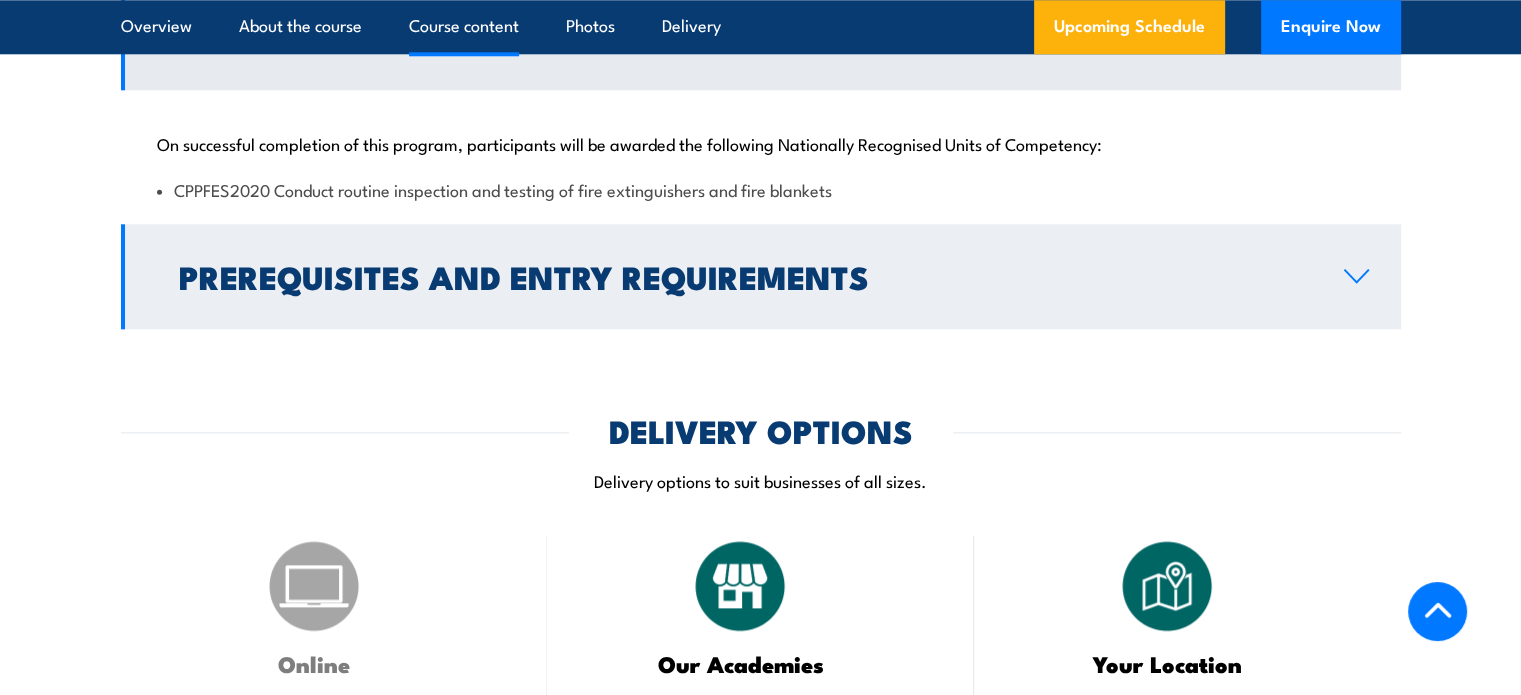 scroll, scrollTop: 1970, scrollLeft: 0, axis: vertical 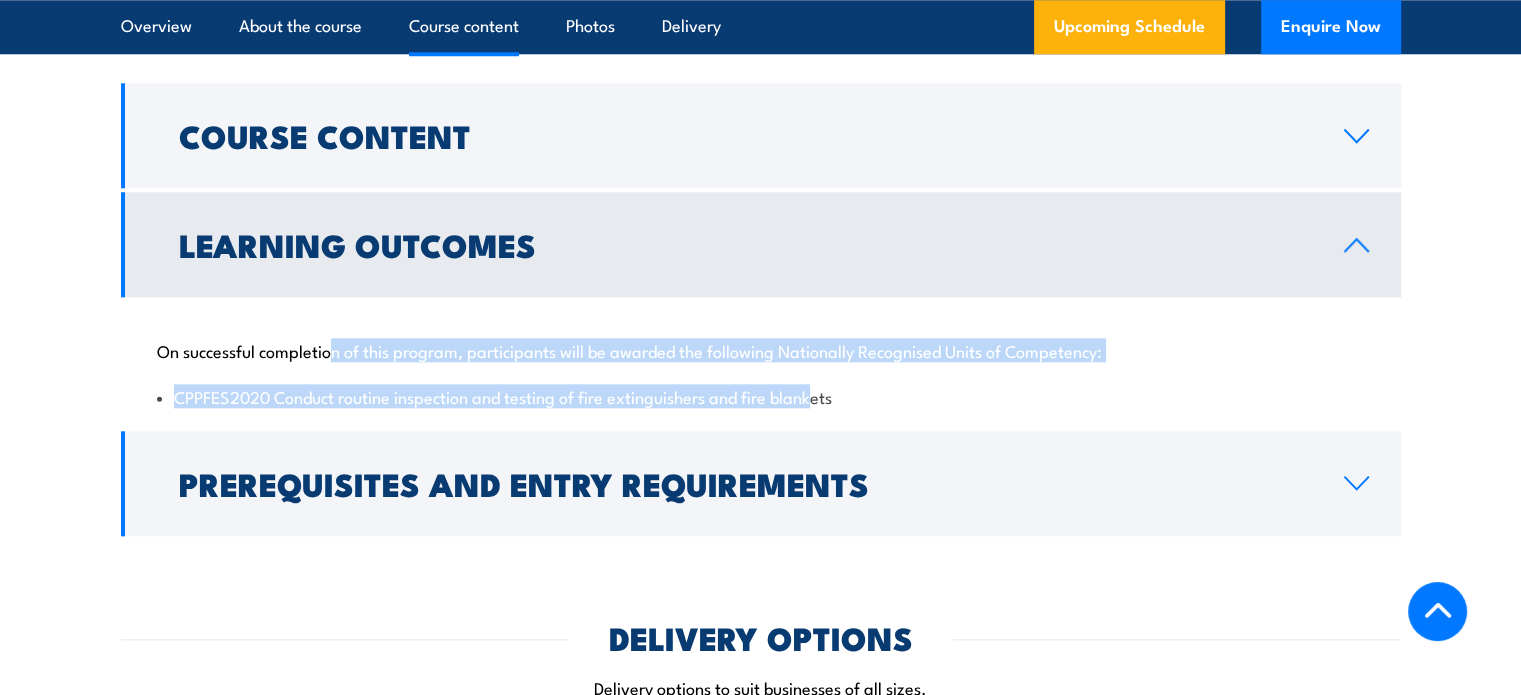 drag, startPoint x: 399, startPoint y: 423, endPoint x: 816, endPoint y: 450, distance: 417.8732 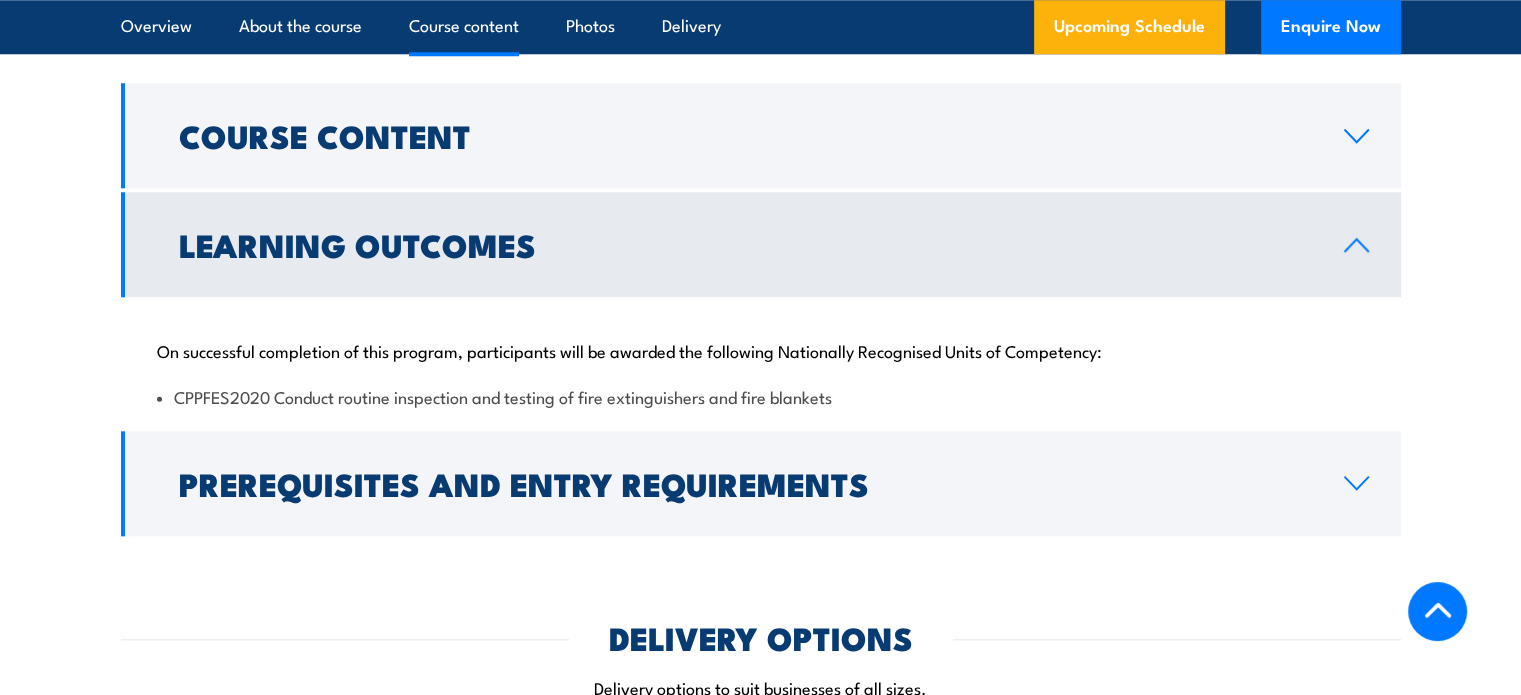 click on "On successful completion of this program, participants will be awarded the following Nationally Recognised Units of Competency:
CPPFES2020 Conduct routine inspection and testing of fire extinguishers and fire blankets" at bounding box center [761, 361] 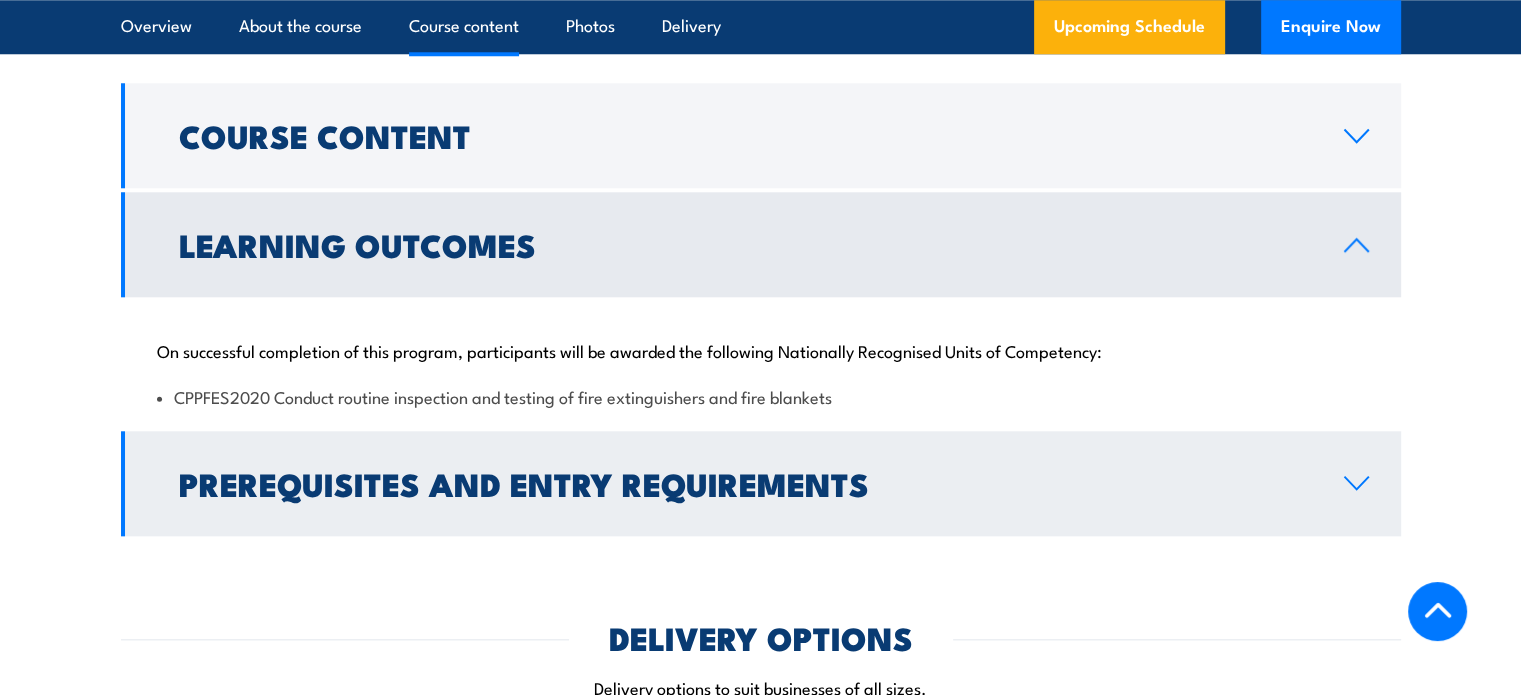 click 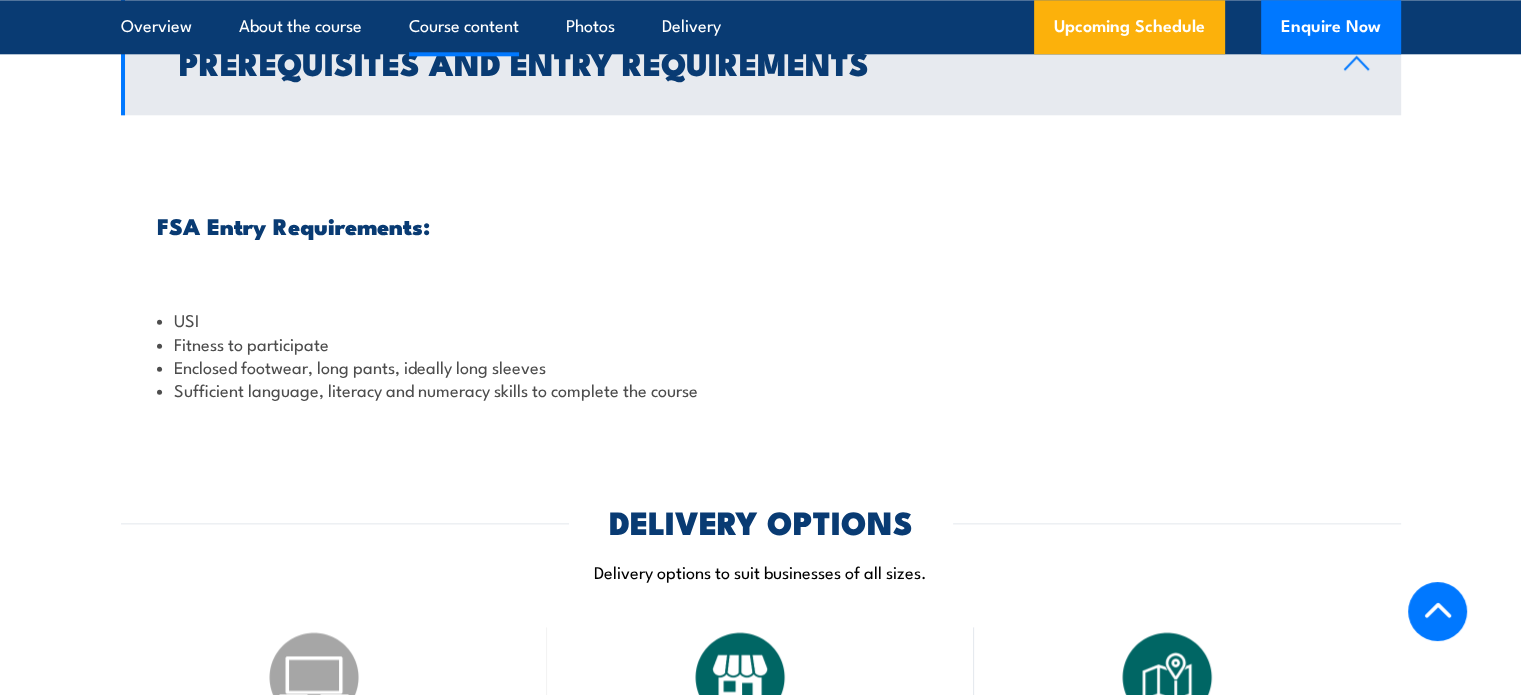 scroll, scrollTop: 2270, scrollLeft: 0, axis: vertical 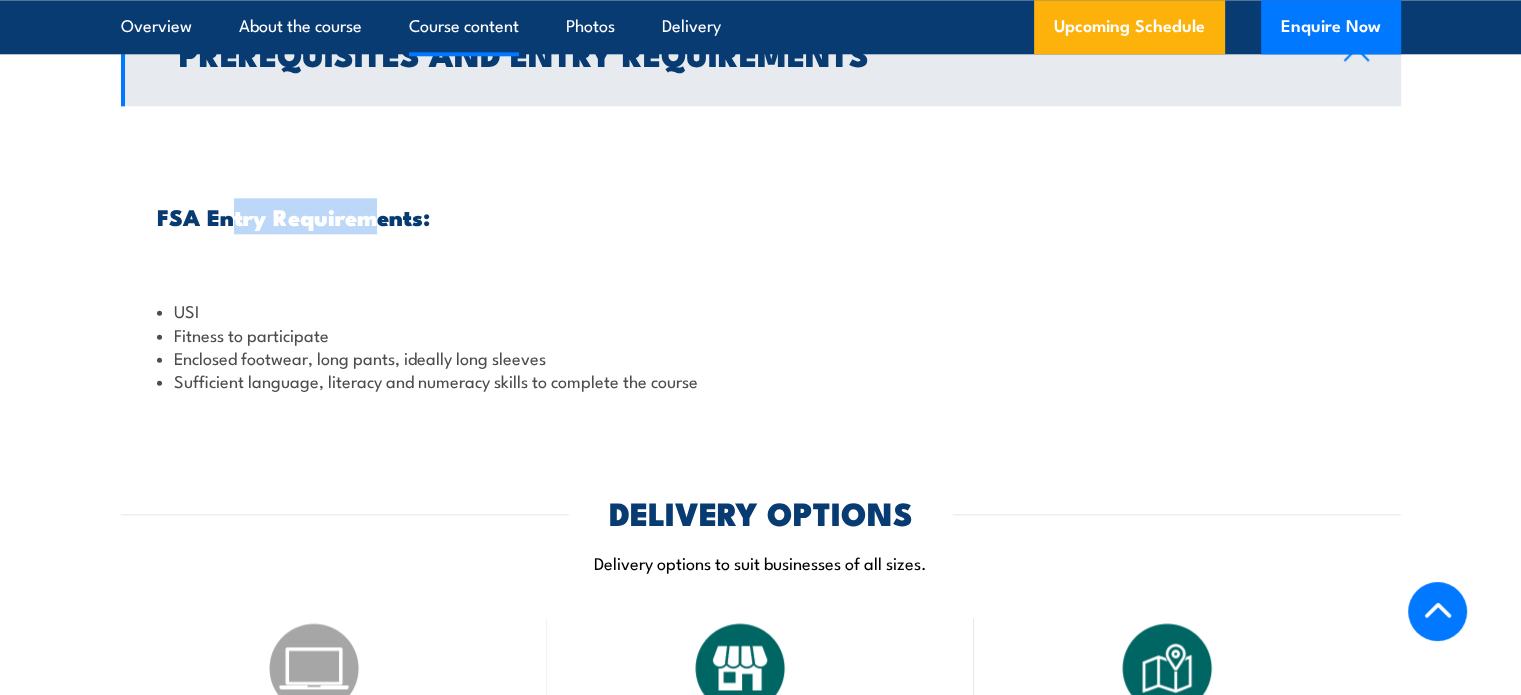 drag, startPoint x: 229, startPoint y: 281, endPoint x: 390, endPoint y: 291, distance: 161.31026 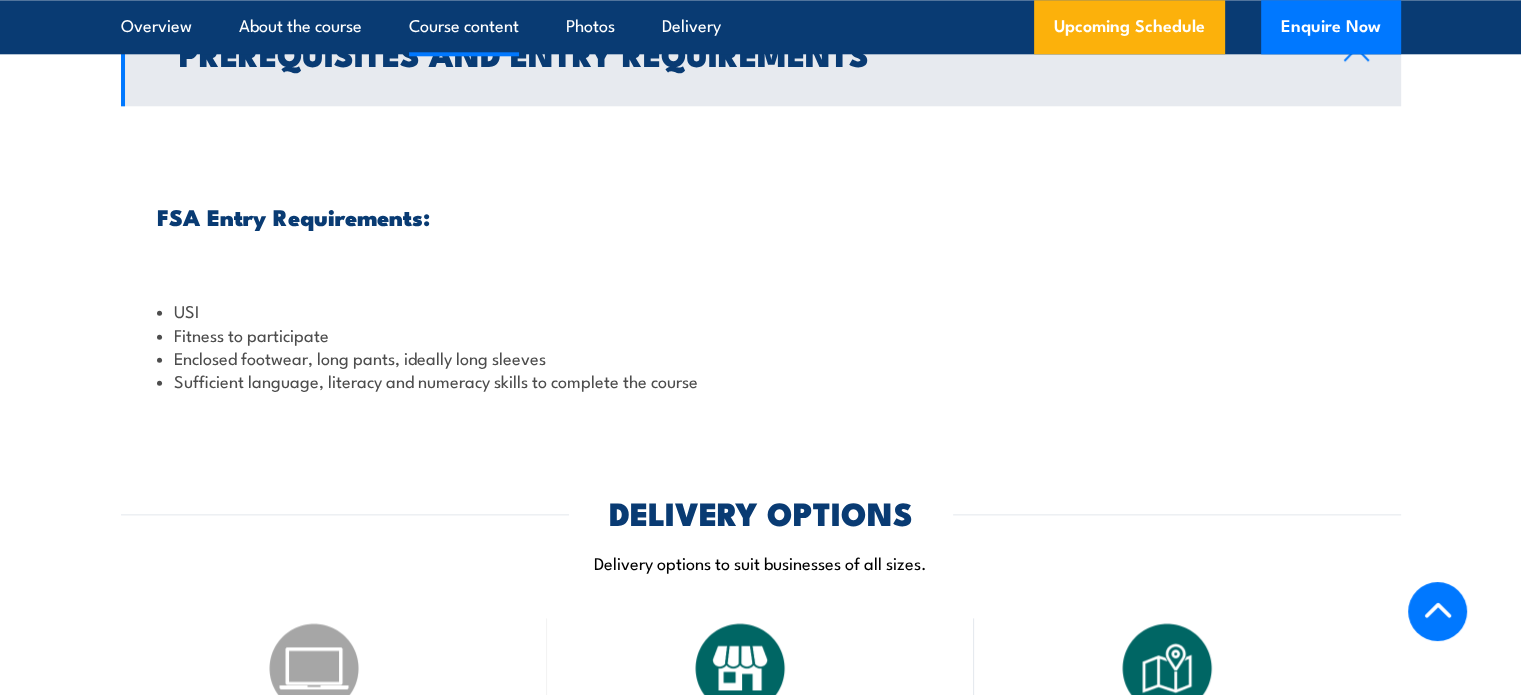 click on "FSA Entry Requirements:
USI
Fitness to participate
Enclosed footwear, long pants, ideally long sleeves
Sufficient language, literacy and numeracy skills to complete the course" at bounding box center [761, 258] 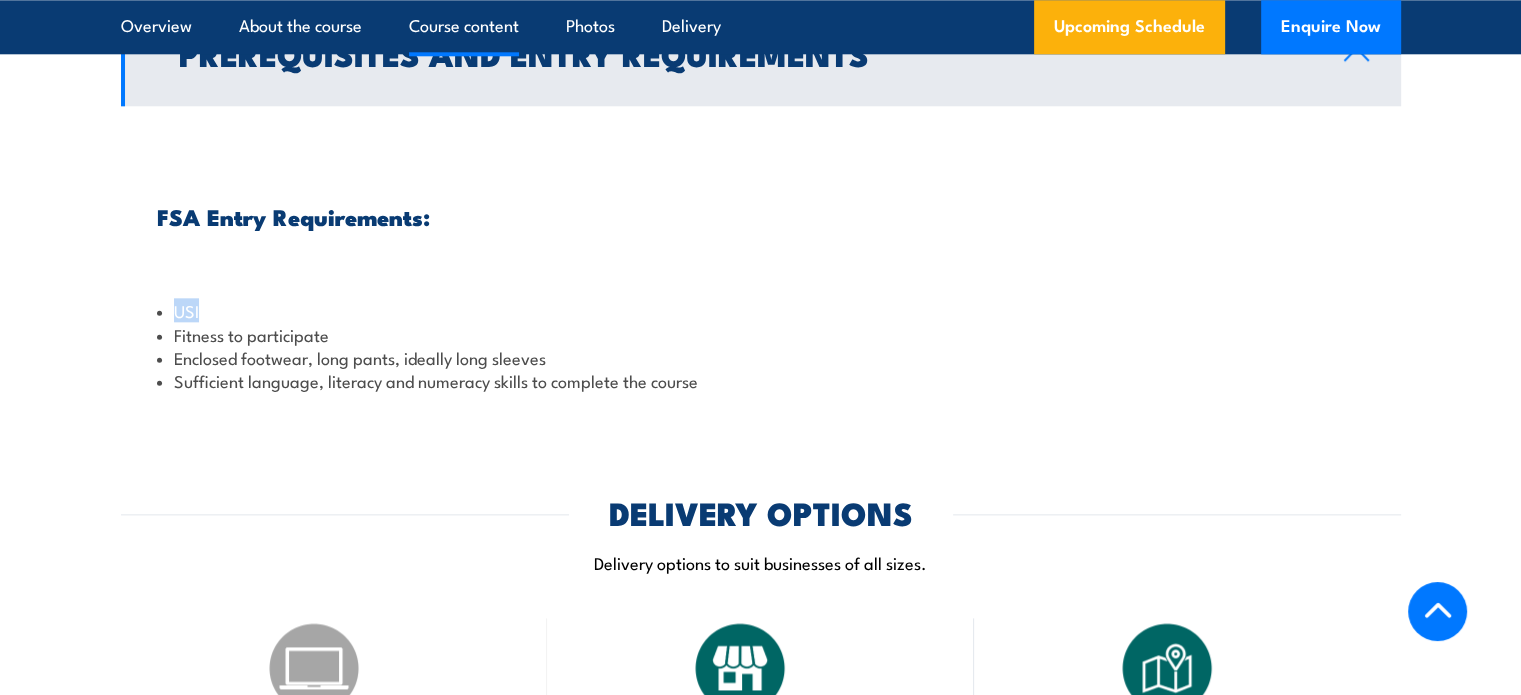 drag, startPoint x: 238, startPoint y: 384, endPoint x: 249, endPoint y: 385, distance: 11.045361 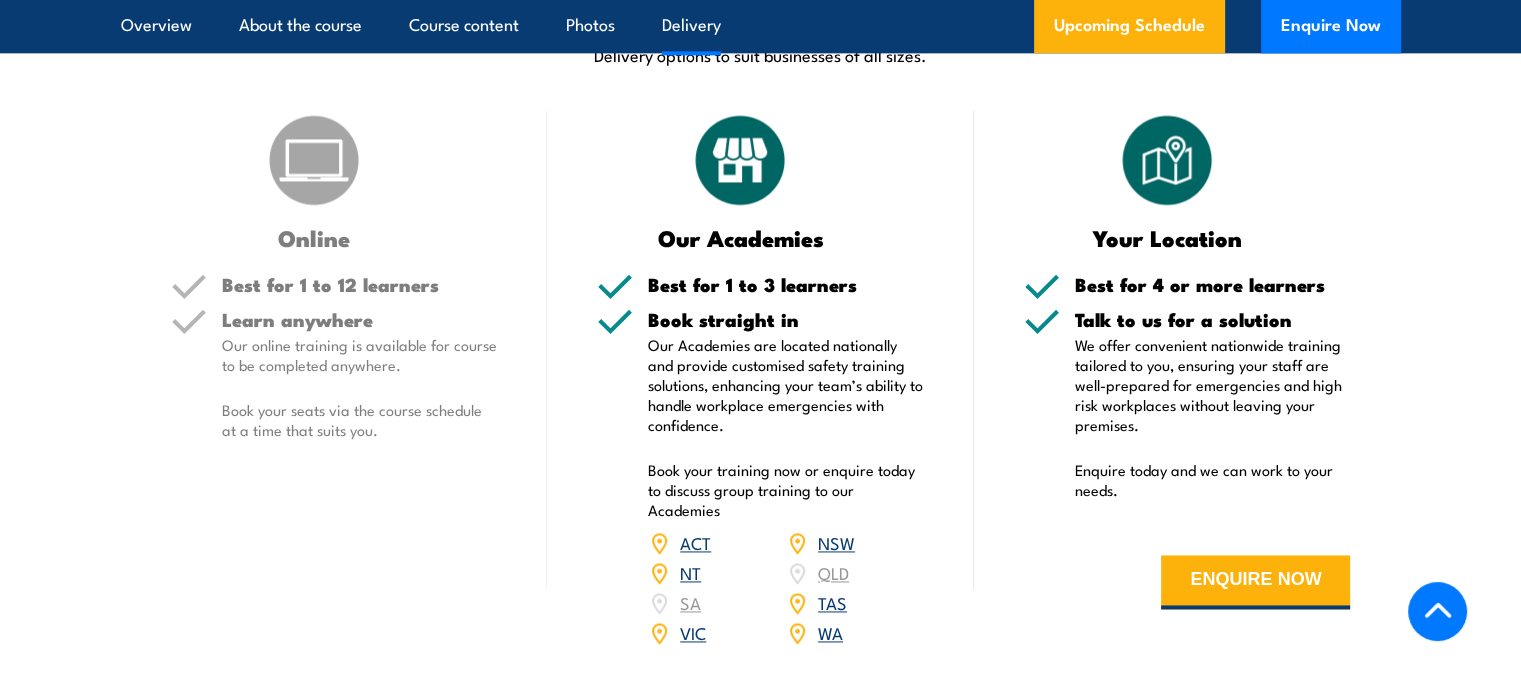scroll, scrollTop: 2870, scrollLeft: 0, axis: vertical 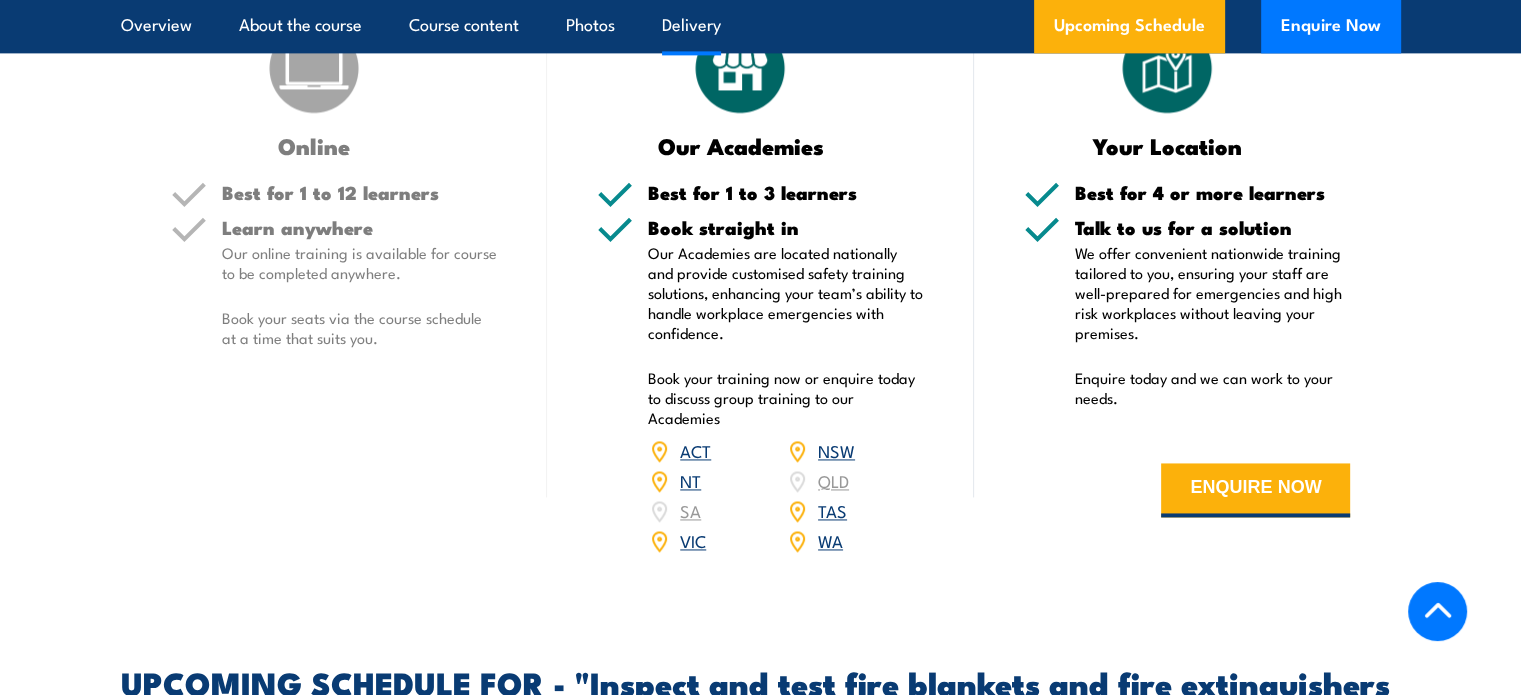 click on "Online
Best for 1 to 12 learners
Learn anywhere
Our online training is available for course to be completed anywhere.
Book your seats via the course schedule at a time that suits you." at bounding box center (334, 299) 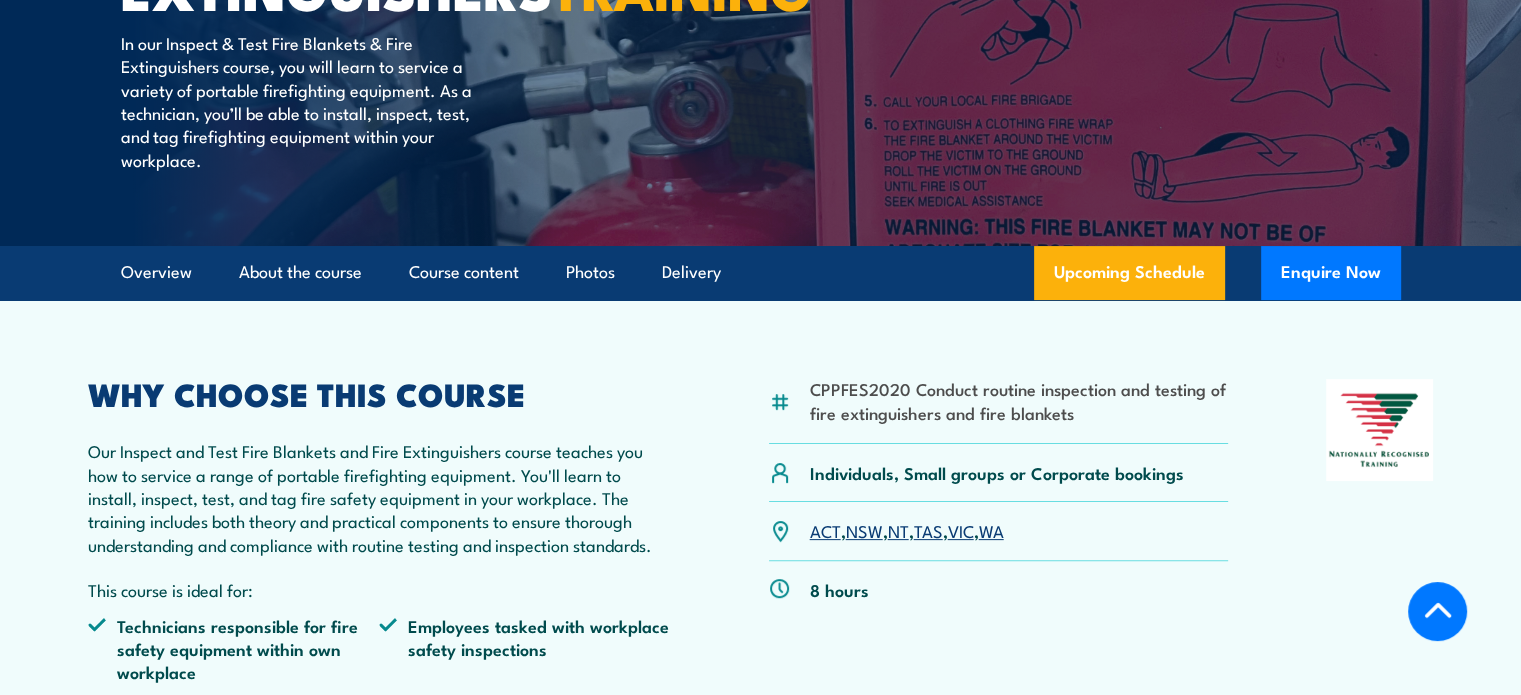 scroll, scrollTop: 400, scrollLeft: 0, axis: vertical 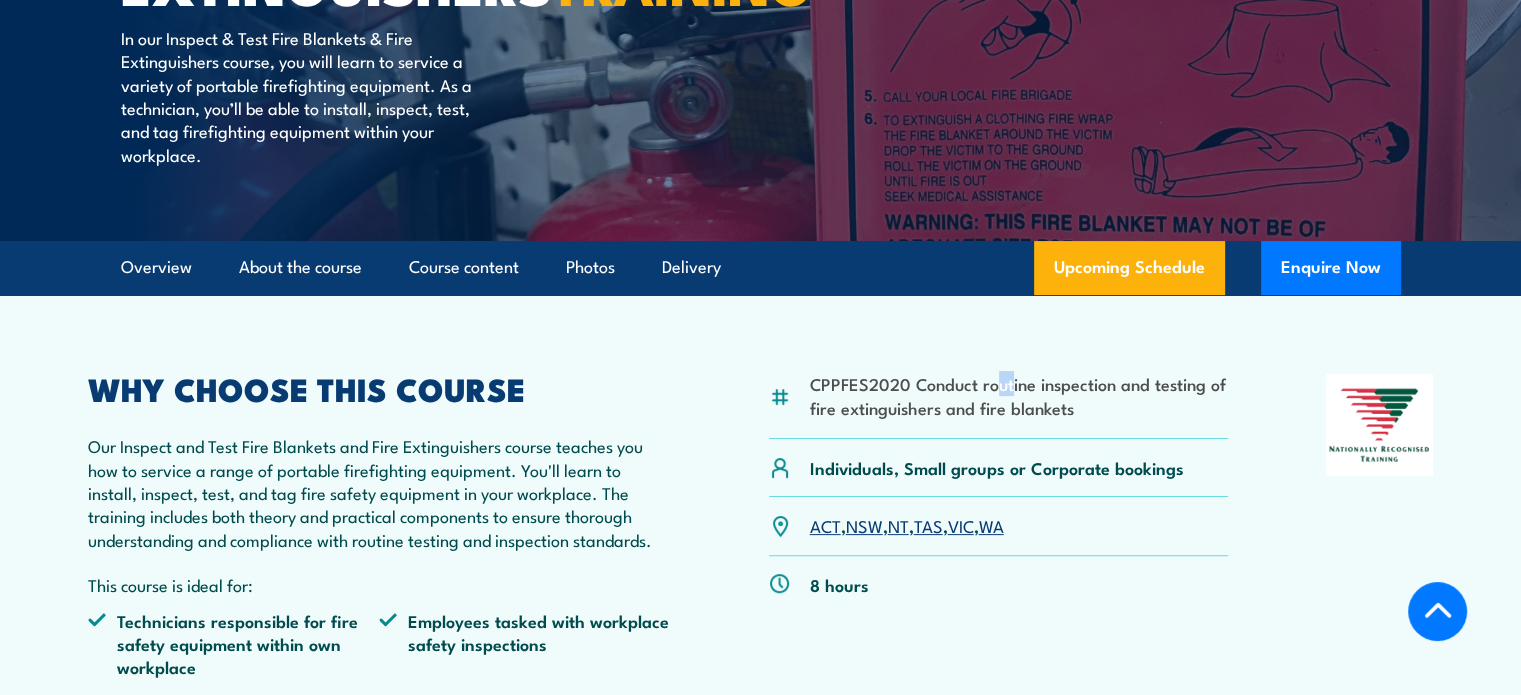 drag, startPoint x: 996, startPoint y: 431, endPoint x: 1012, endPoint y: 429, distance: 16.124516 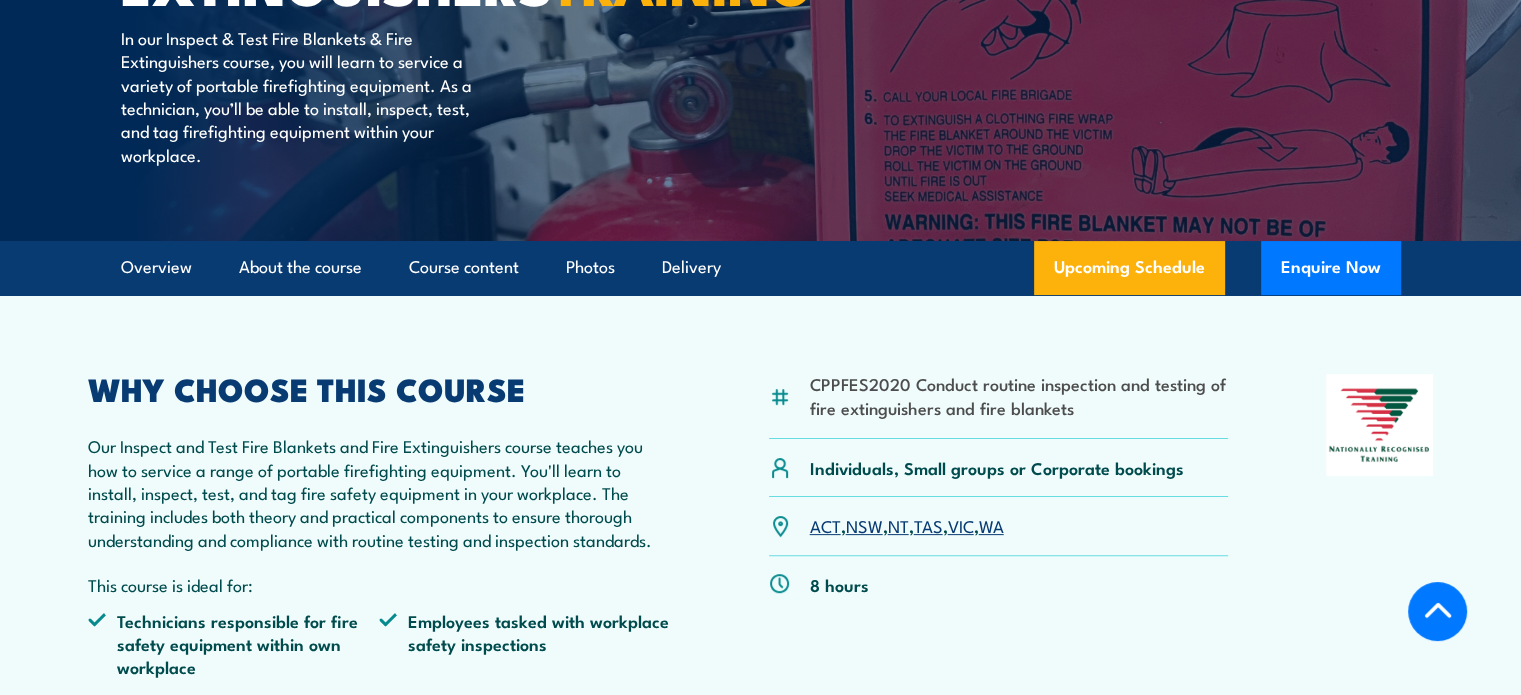 click on "CPPFES2020 Conduct routine inspection and testing of fire extinguishers and fire blankets" at bounding box center (1019, 395) 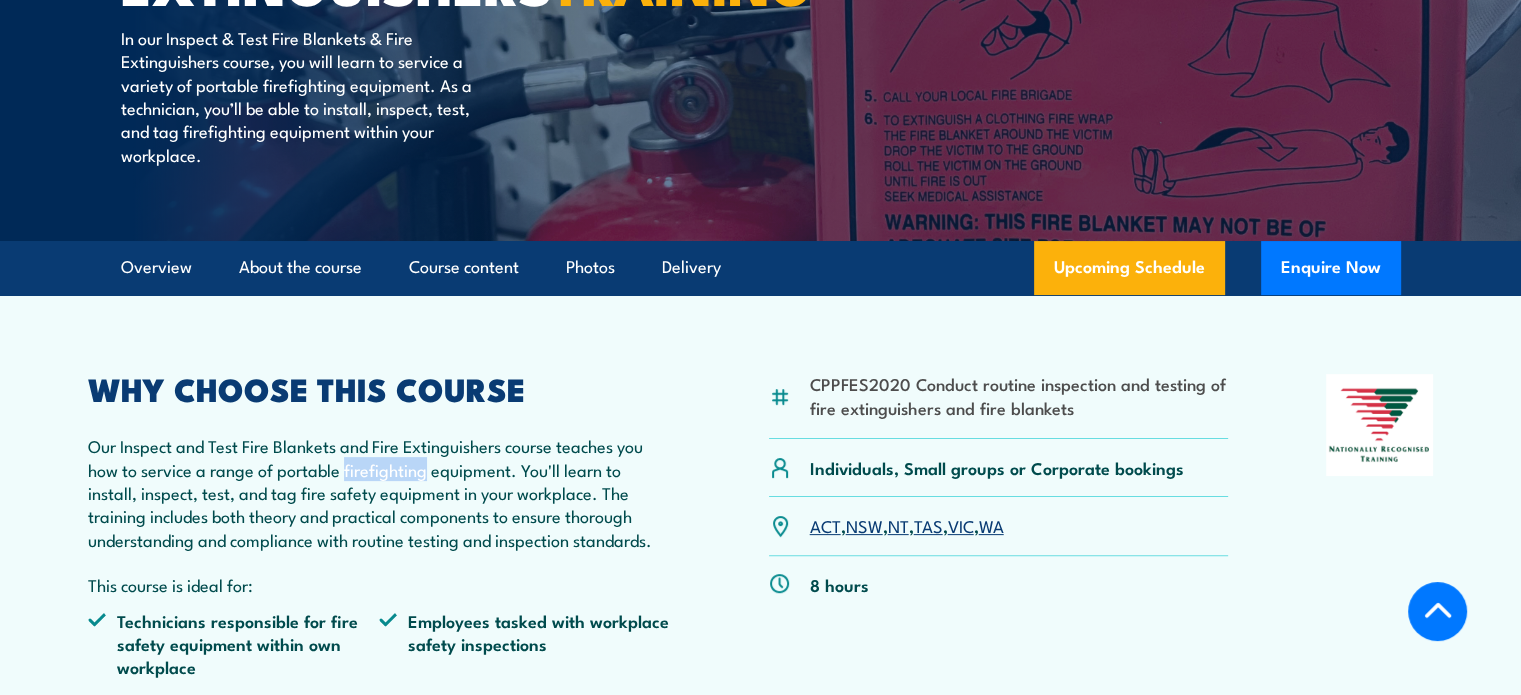 click on "Our Inspect and Test Fire Blankets and Fire Extinguishers course teaches you how to service a range of portable firefighting equipment. You'll learn to install, inspect, test, and tag fire safety equipment in your workplace. The training includes both theory and practical components to ensure thorough understanding and compliance with routine testing and inspection standards." at bounding box center [380, 492] 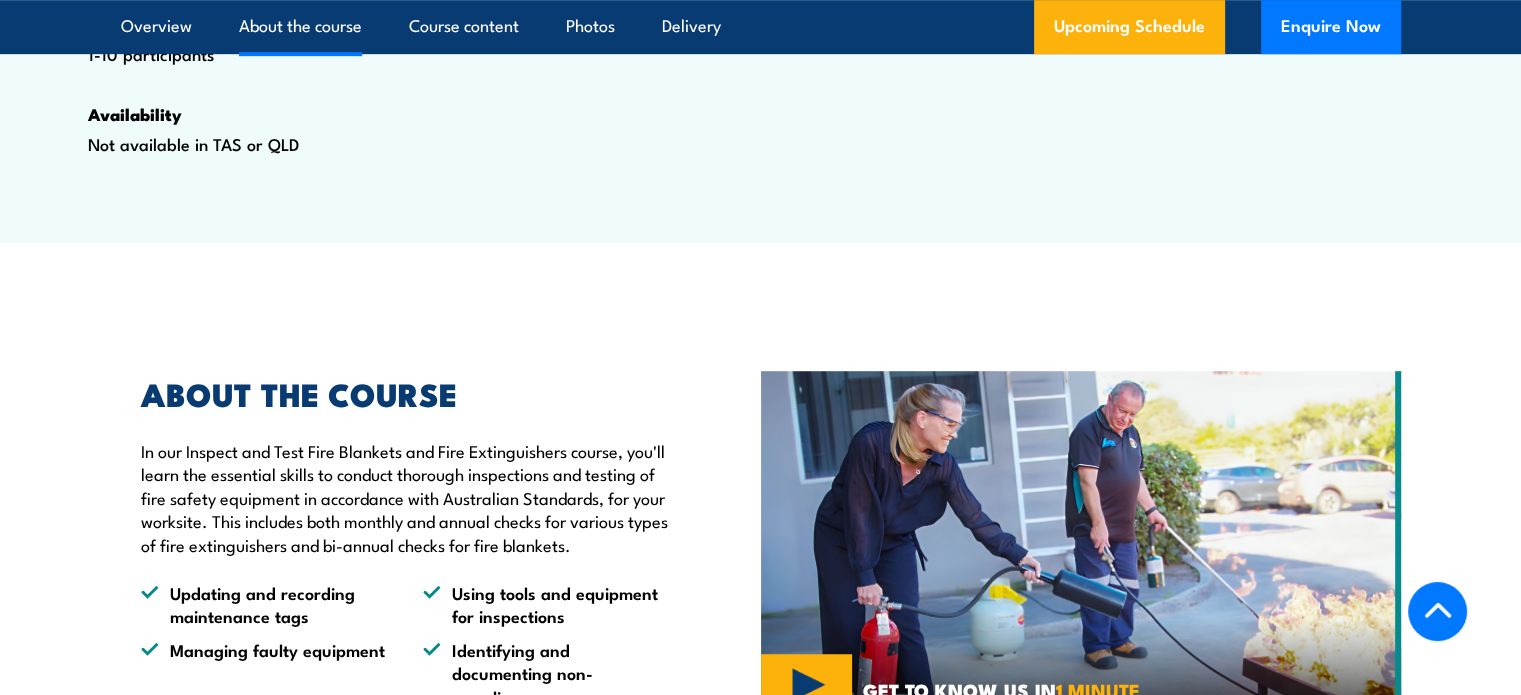 scroll, scrollTop: 1700, scrollLeft: 0, axis: vertical 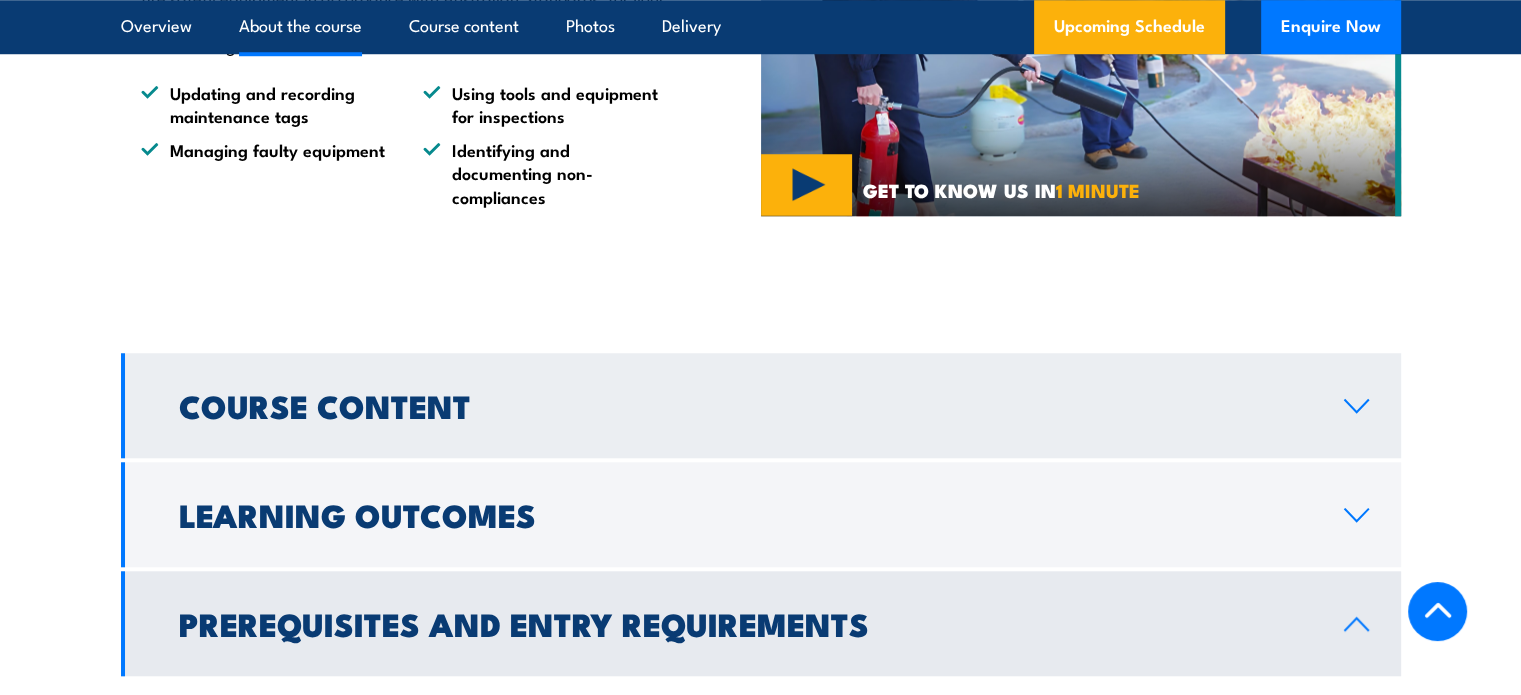click on "Course Content" at bounding box center (761, 405) 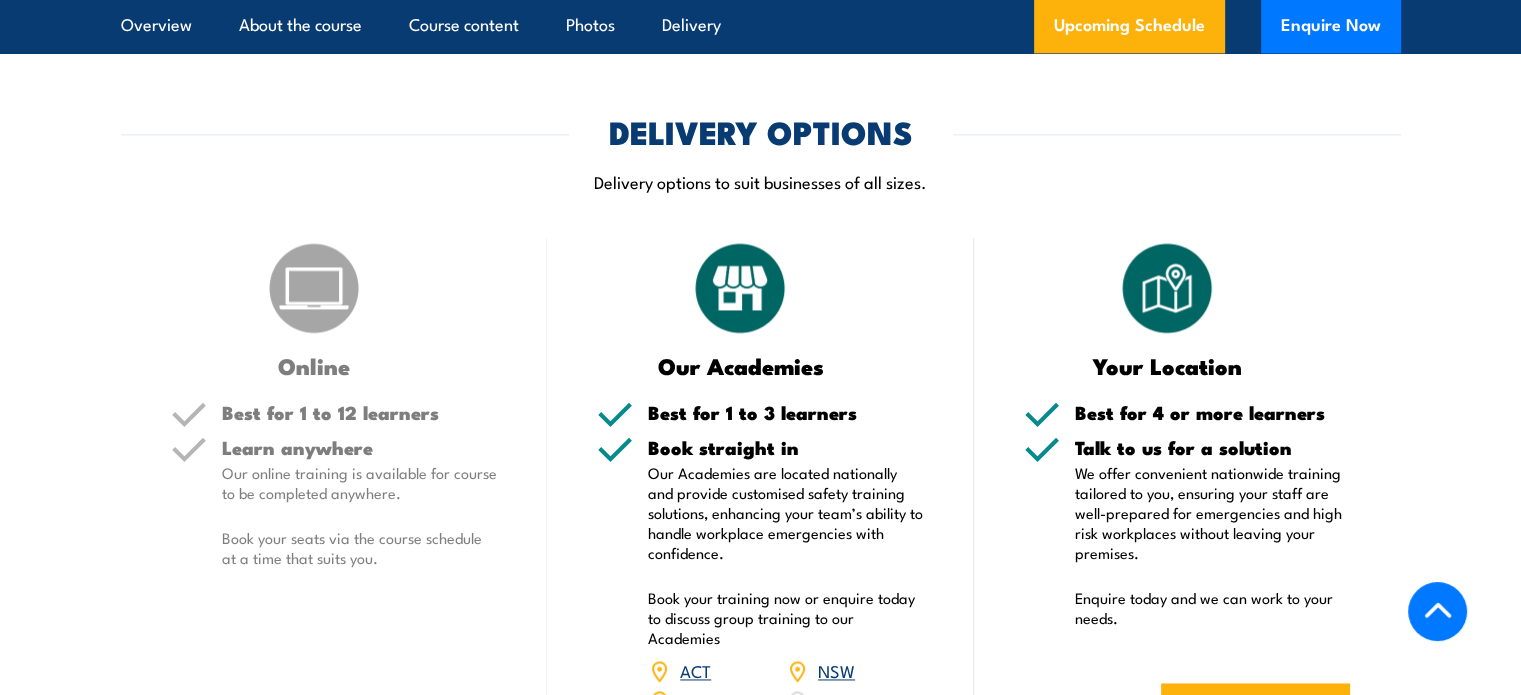 scroll, scrollTop: 3200, scrollLeft: 0, axis: vertical 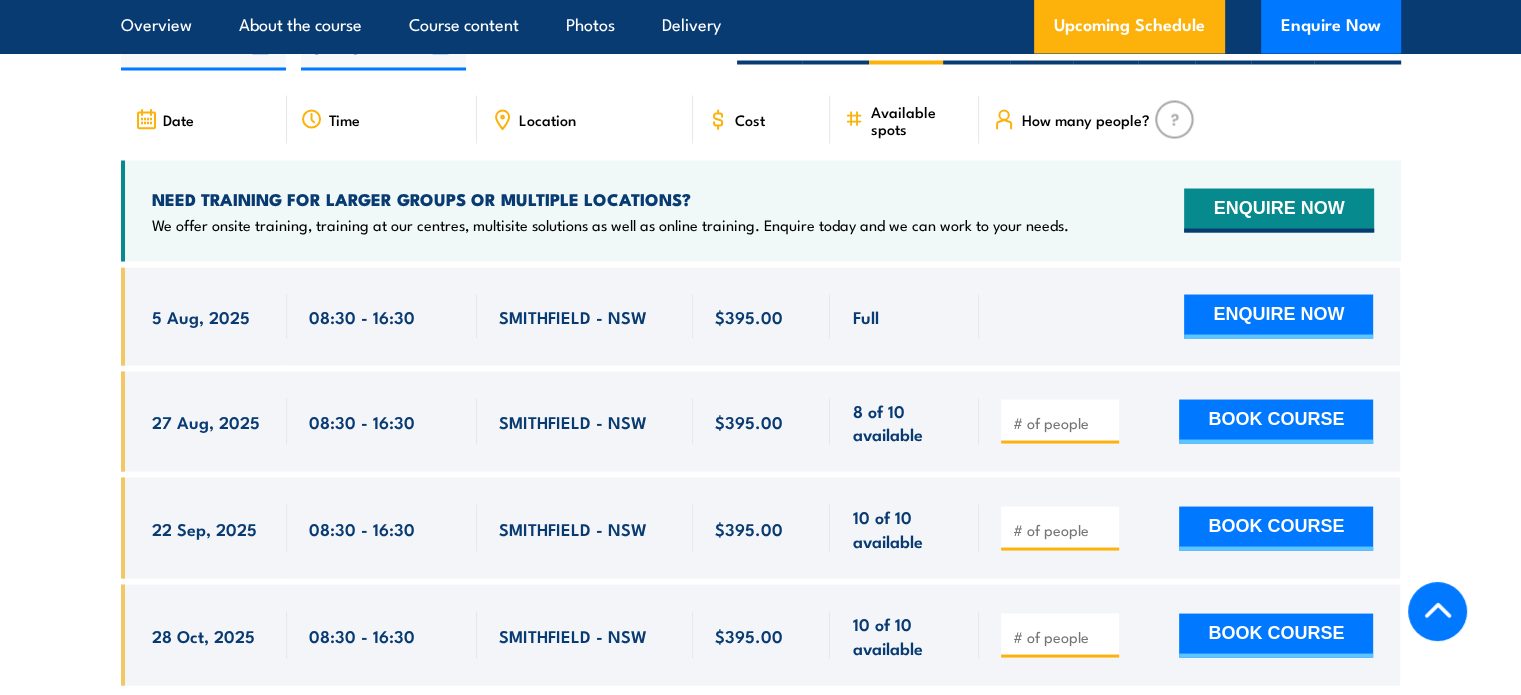 click on "Full" at bounding box center (904, 316) 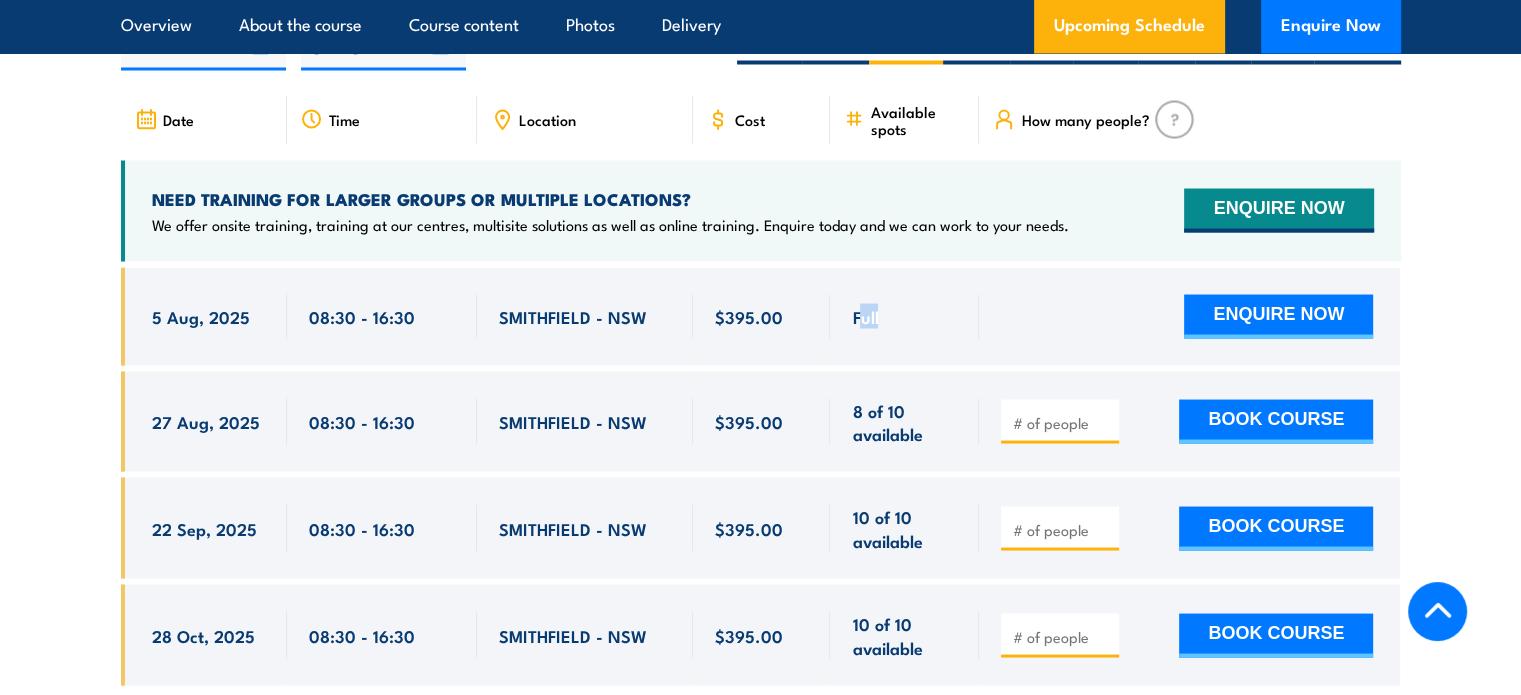 drag, startPoint x: 860, startPoint y: 387, endPoint x: 887, endPoint y: 391, distance: 27.294687 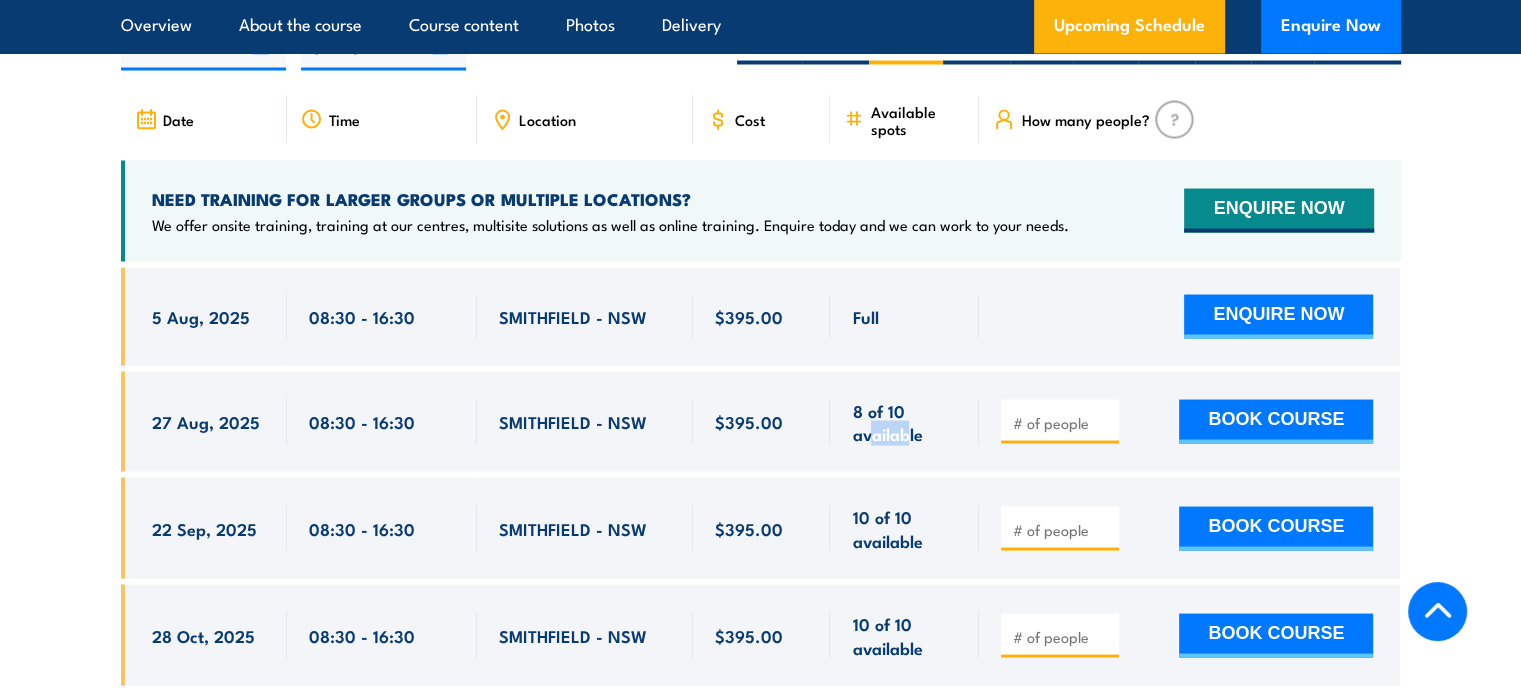 drag, startPoint x: 868, startPoint y: 504, endPoint x: 907, endPoint y: 505, distance: 39.012817 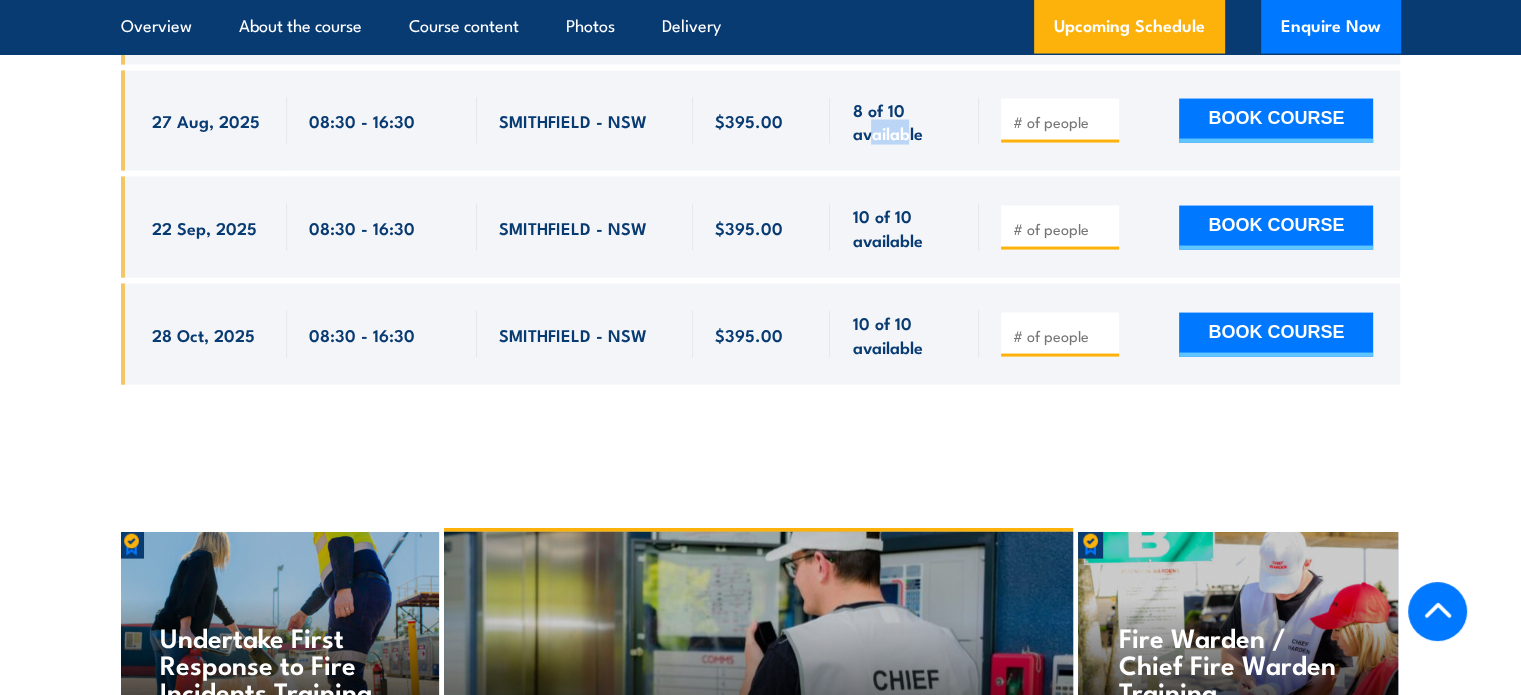 scroll, scrollTop: 3913, scrollLeft: 0, axis: vertical 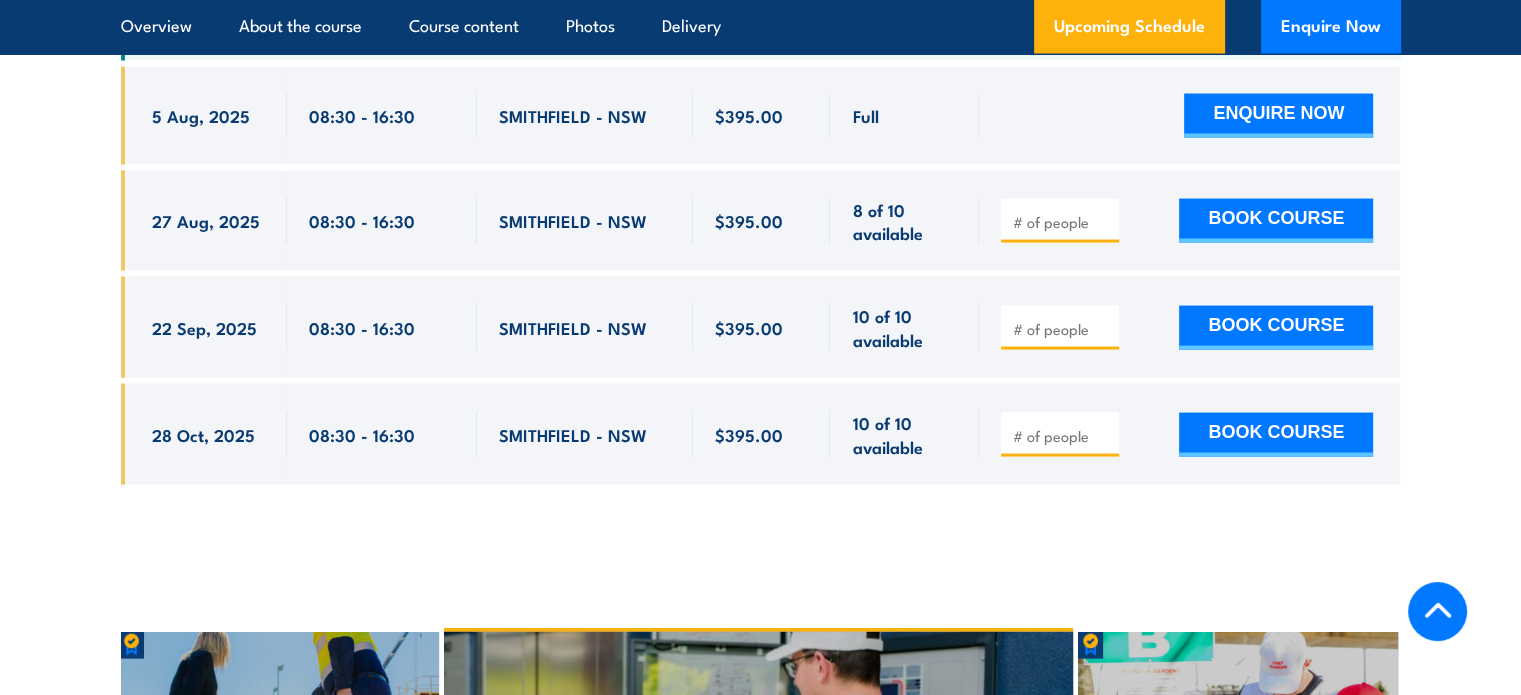 click on "[TIME]" at bounding box center (760, -983) 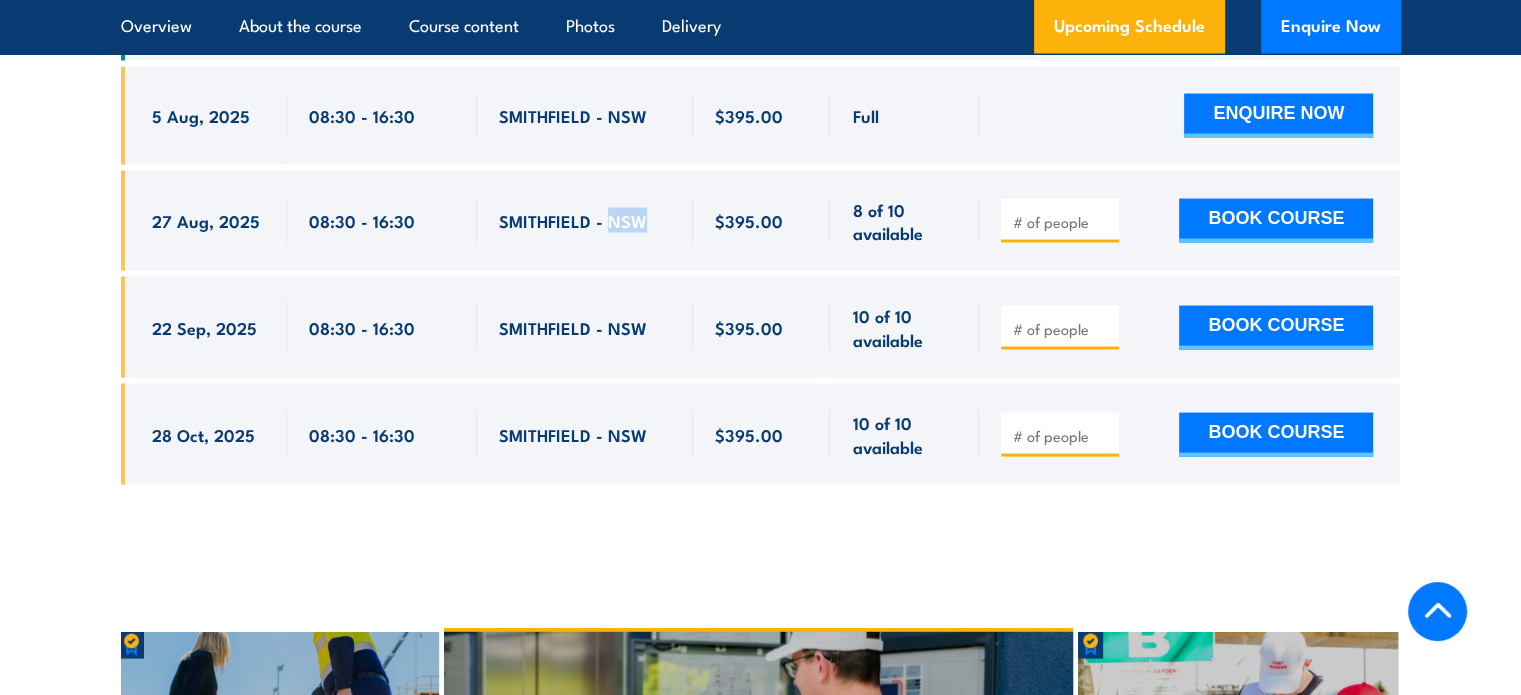 click on "SMITHFIELD - NSW" at bounding box center [573, 220] 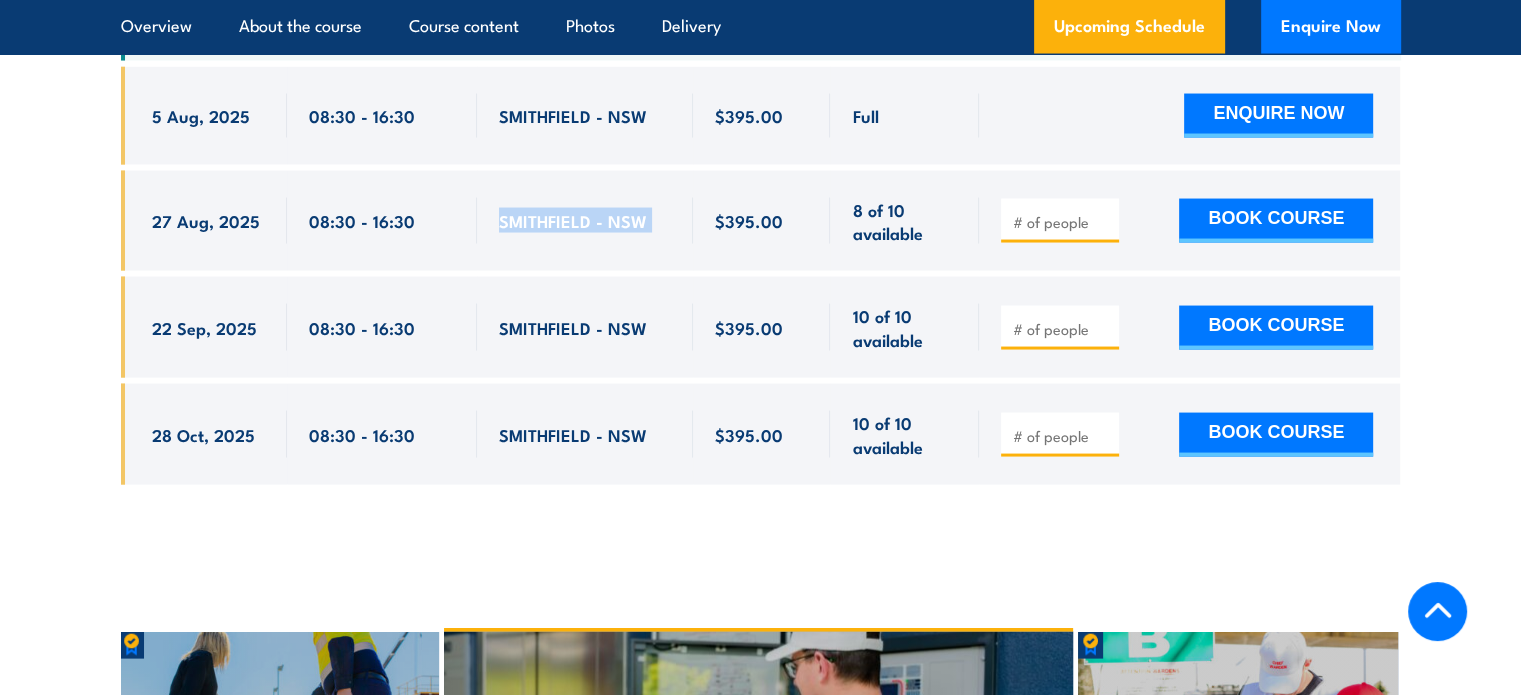 click on "SMITHFIELD - NSW" at bounding box center (573, 220) 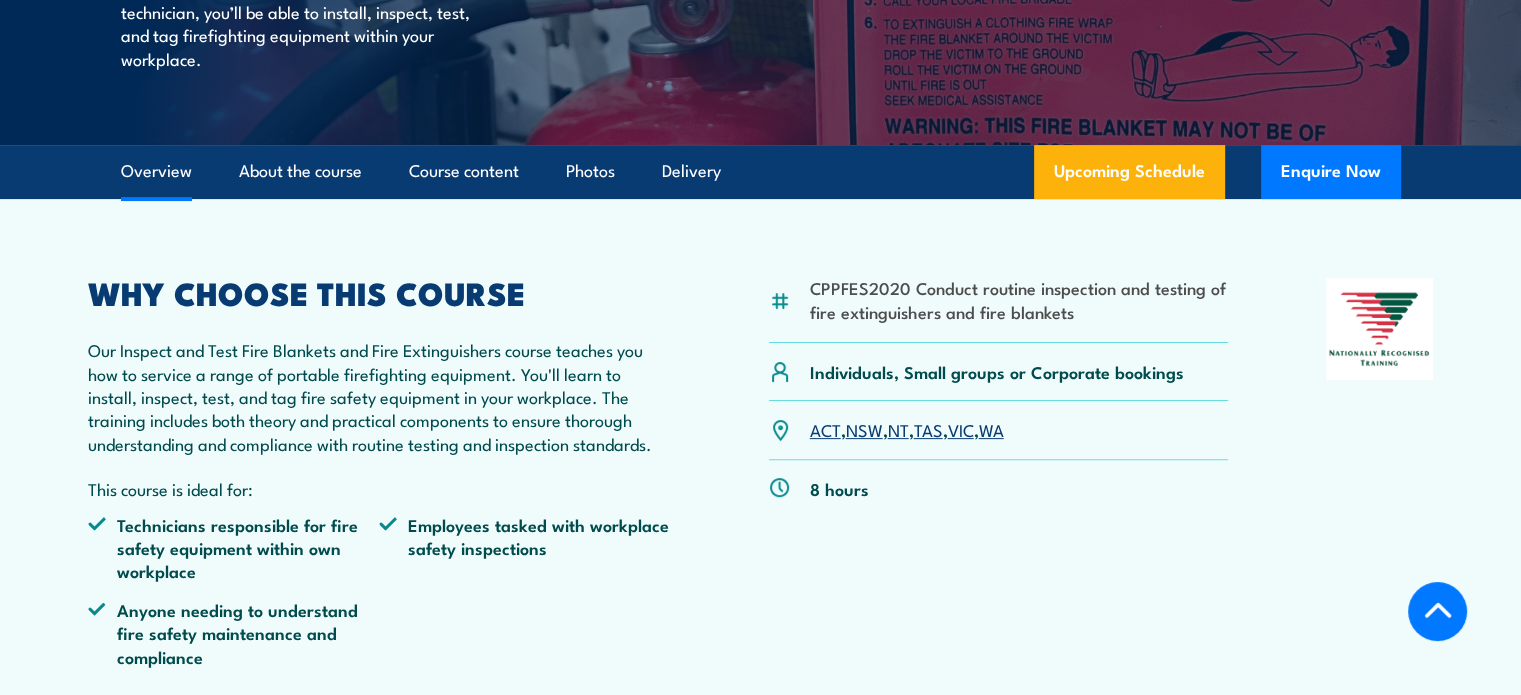 scroll, scrollTop: 500, scrollLeft: 0, axis: vertical 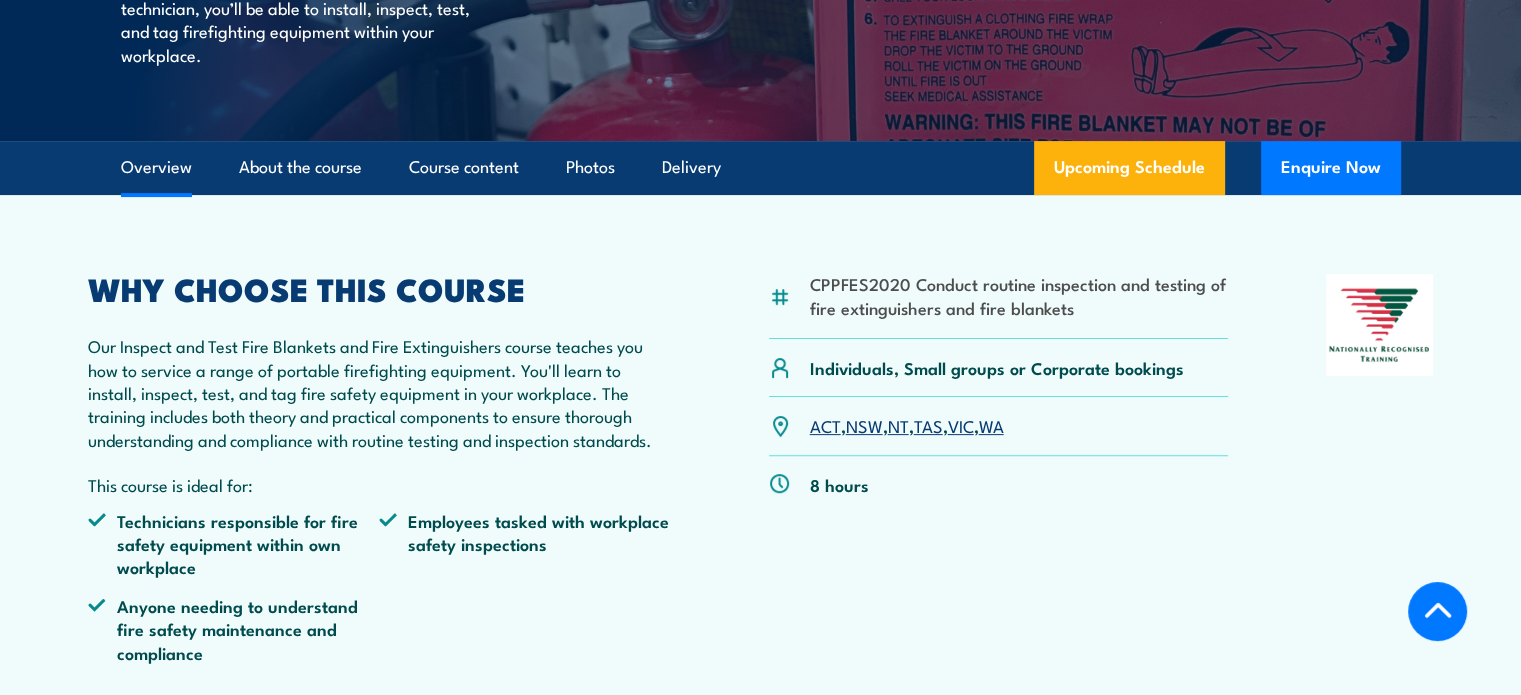 click on "Our Inspect and Test Fire Blankets and Fire Extinguishers course teaches you how to service a range of portable firefighting equipment. You'll learn to install, inspect, test, and tag fire safety equipment in your workplace. The training includes both theory and practical components to ensure thorough understanding and compliance with routine testing and inspection standards." at bounding box center (380, 392) 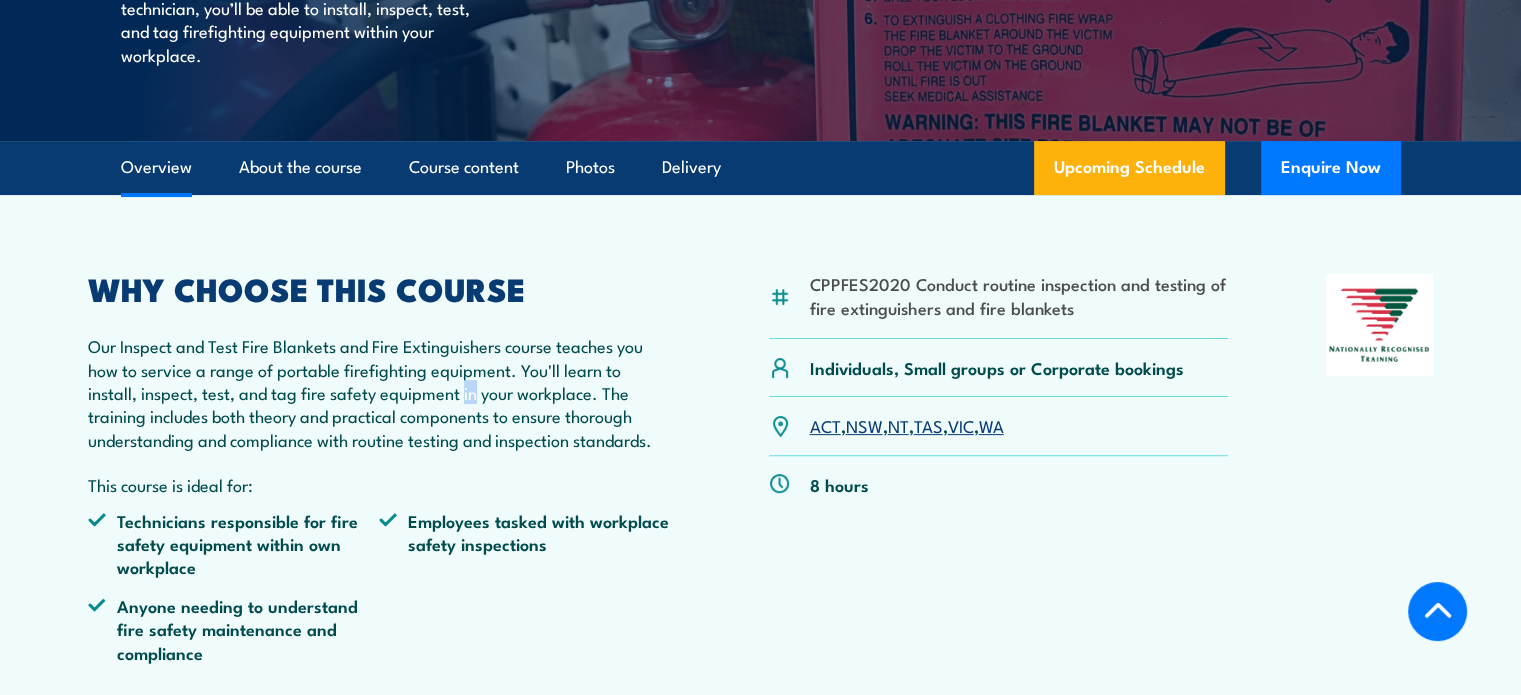 click on "Our Inspect and Test Fire Blankets and Fire Extinguishers course teaches you how to service a range of portable firefighting equipment. You'll learn to install, inspect, test, and tag fire safety equipment in your workplace. The training includes both theory and practical components to ensure thorough understanding and compliance with routine testing and inspection standards." at bounding box center [380, 392] 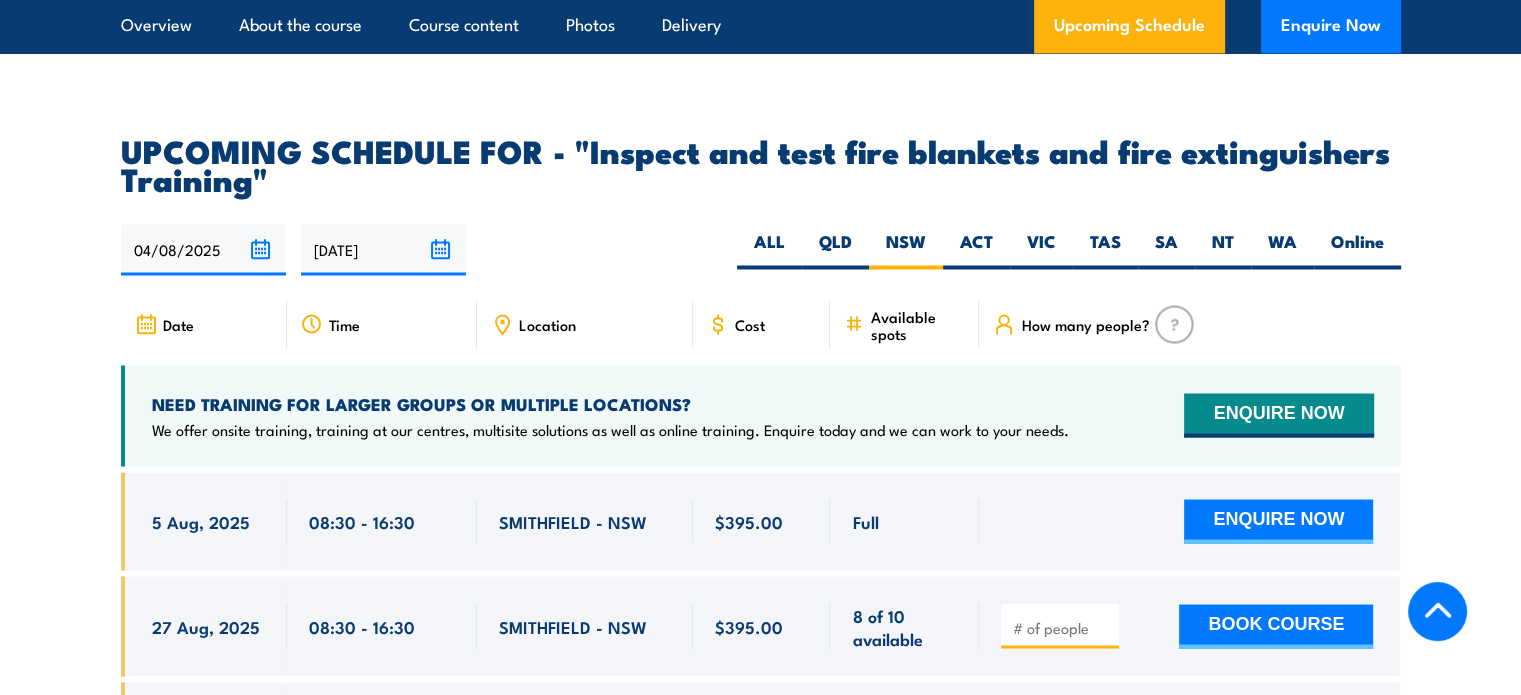 scroll, scrollTop: 3500, scrollLeft: 0, axis: vertical 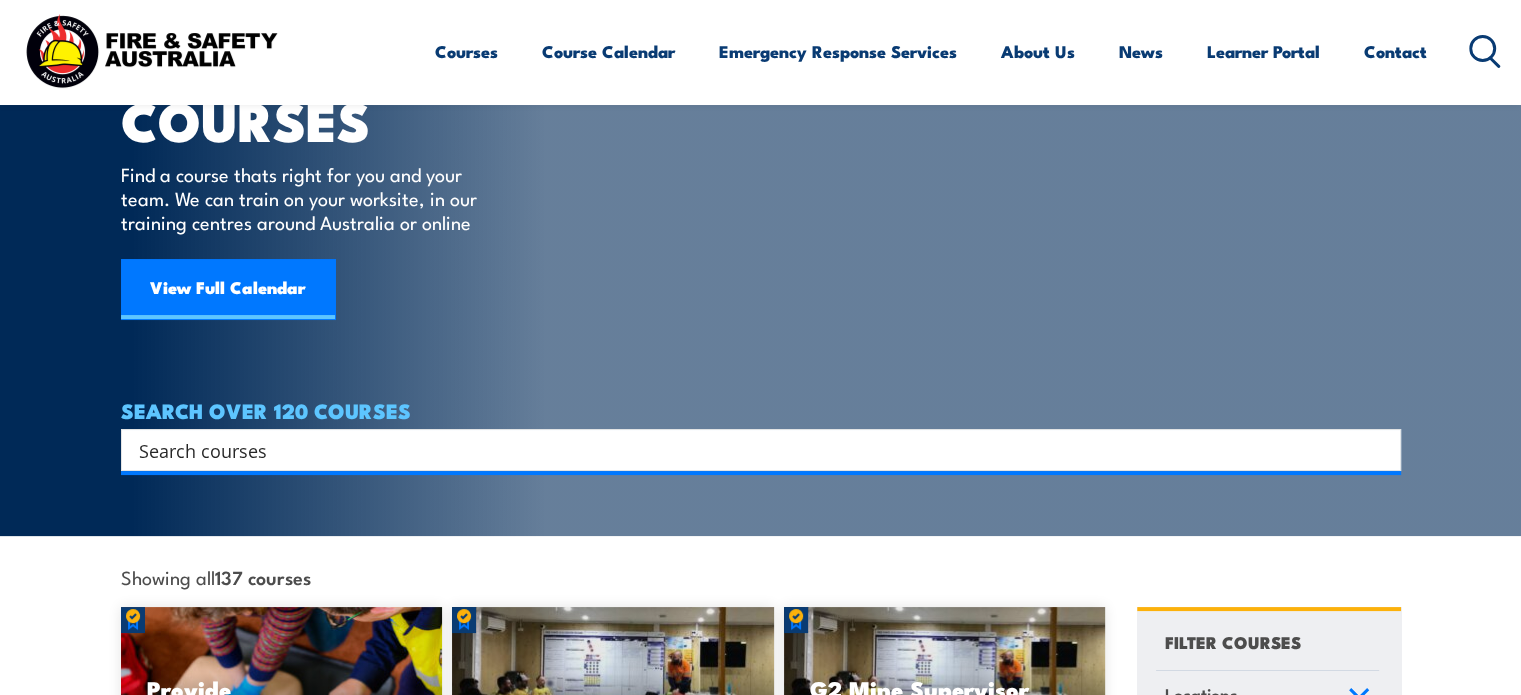click at bounding box center [748, 450] 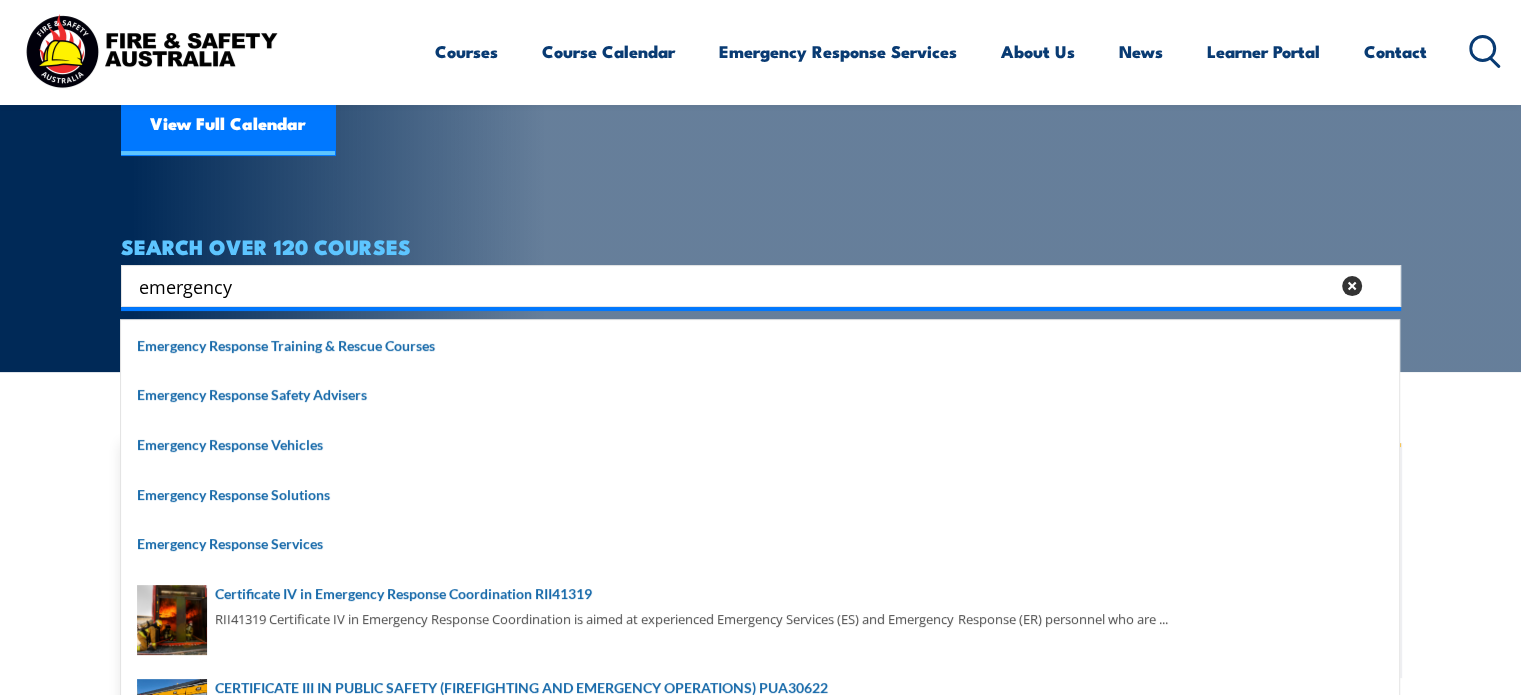 scroll, scrollTop: 300, scrollLeft: 0, axis: vertical 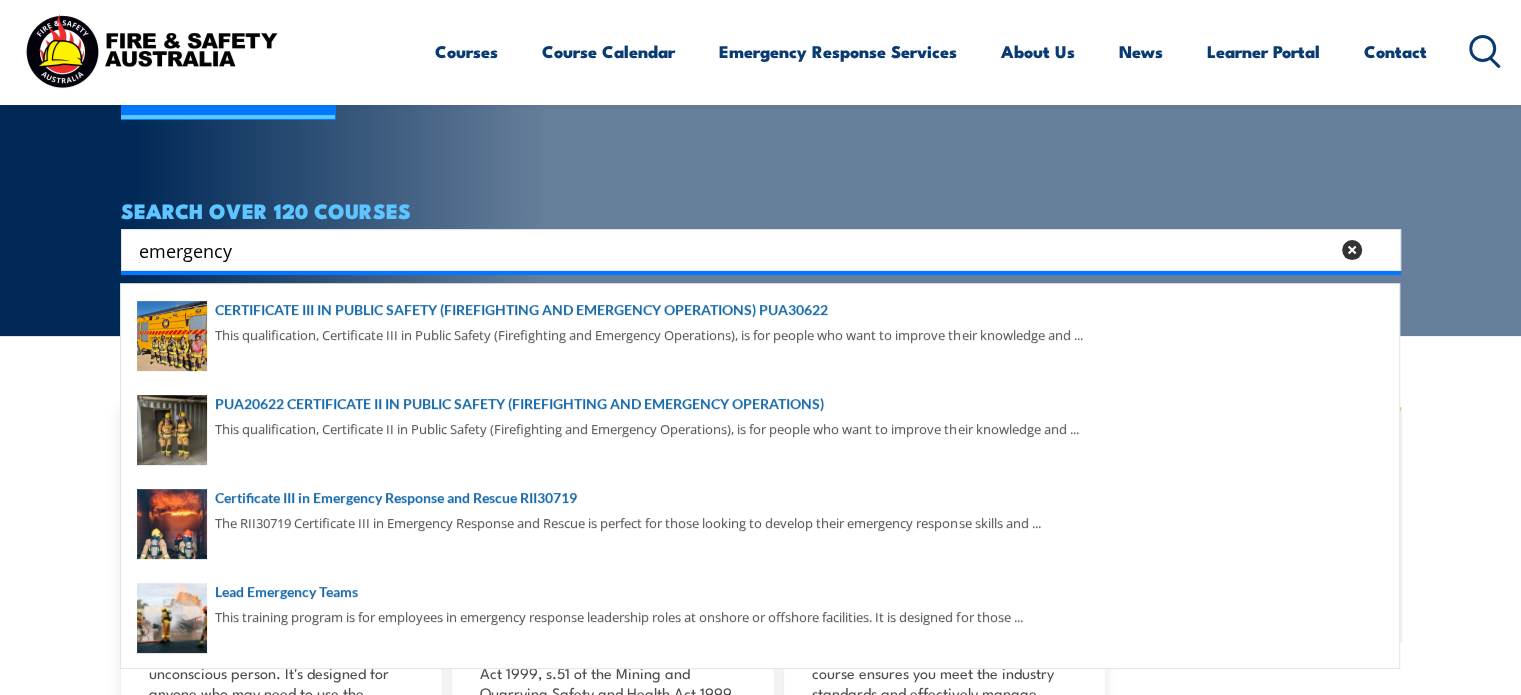 click on "emergency" at bounding box center [734, 250] 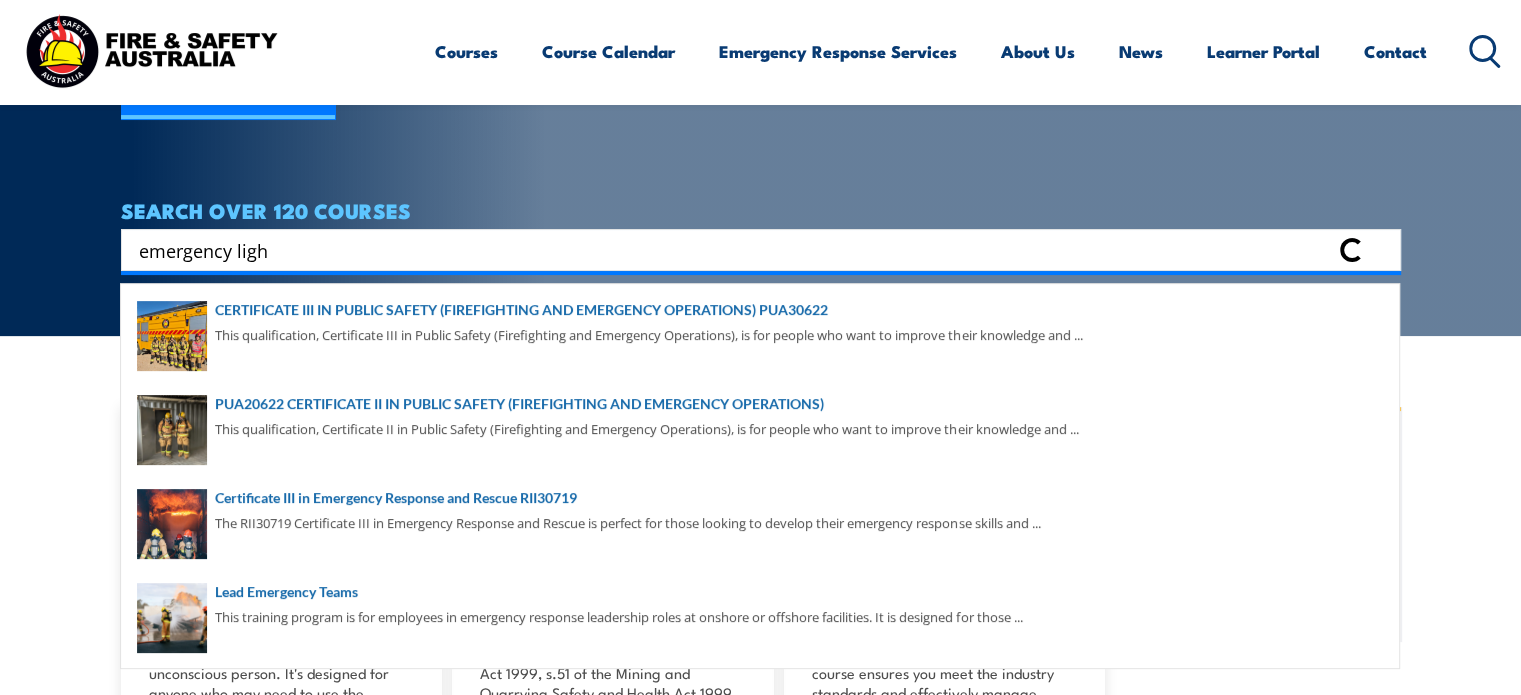 scroll, scrollTop: 0, scrollLeft: 0, axis: both 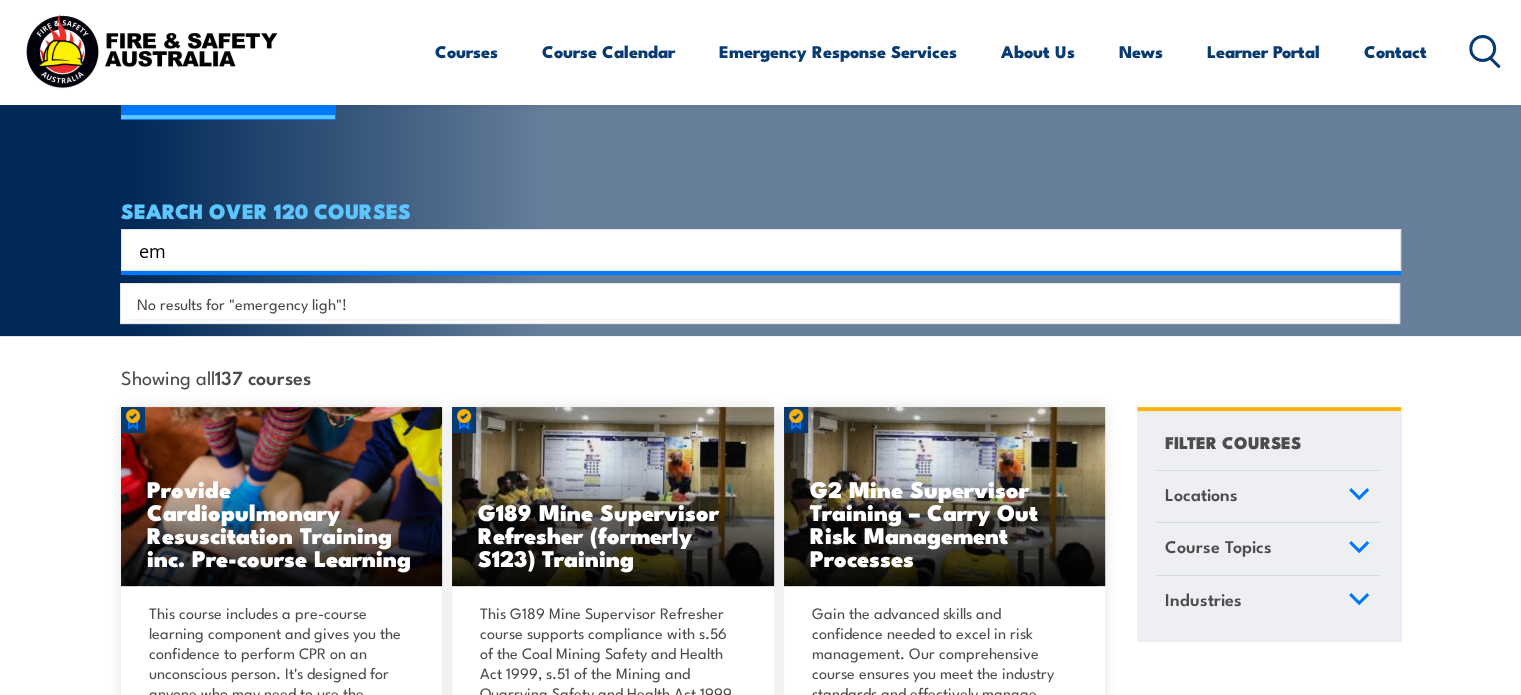 type on "e" 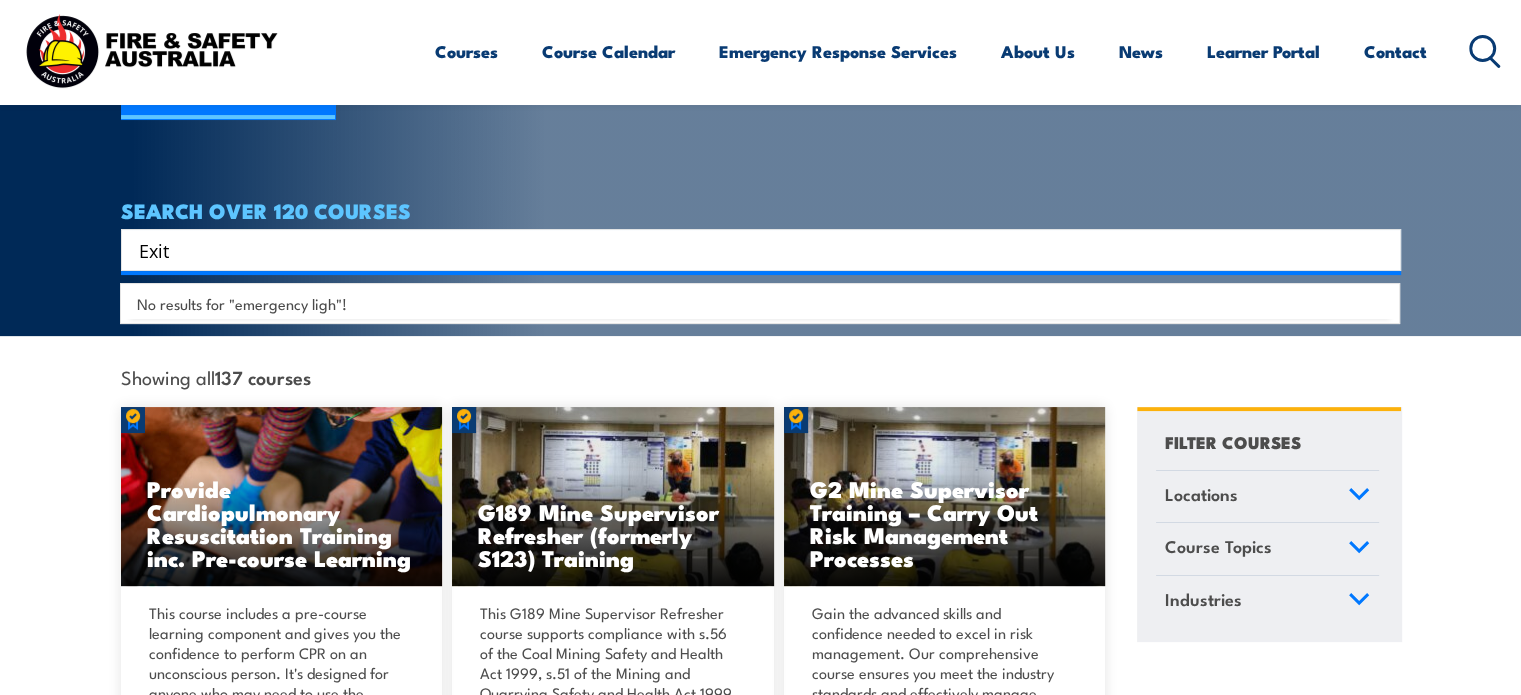 type on "Exit" 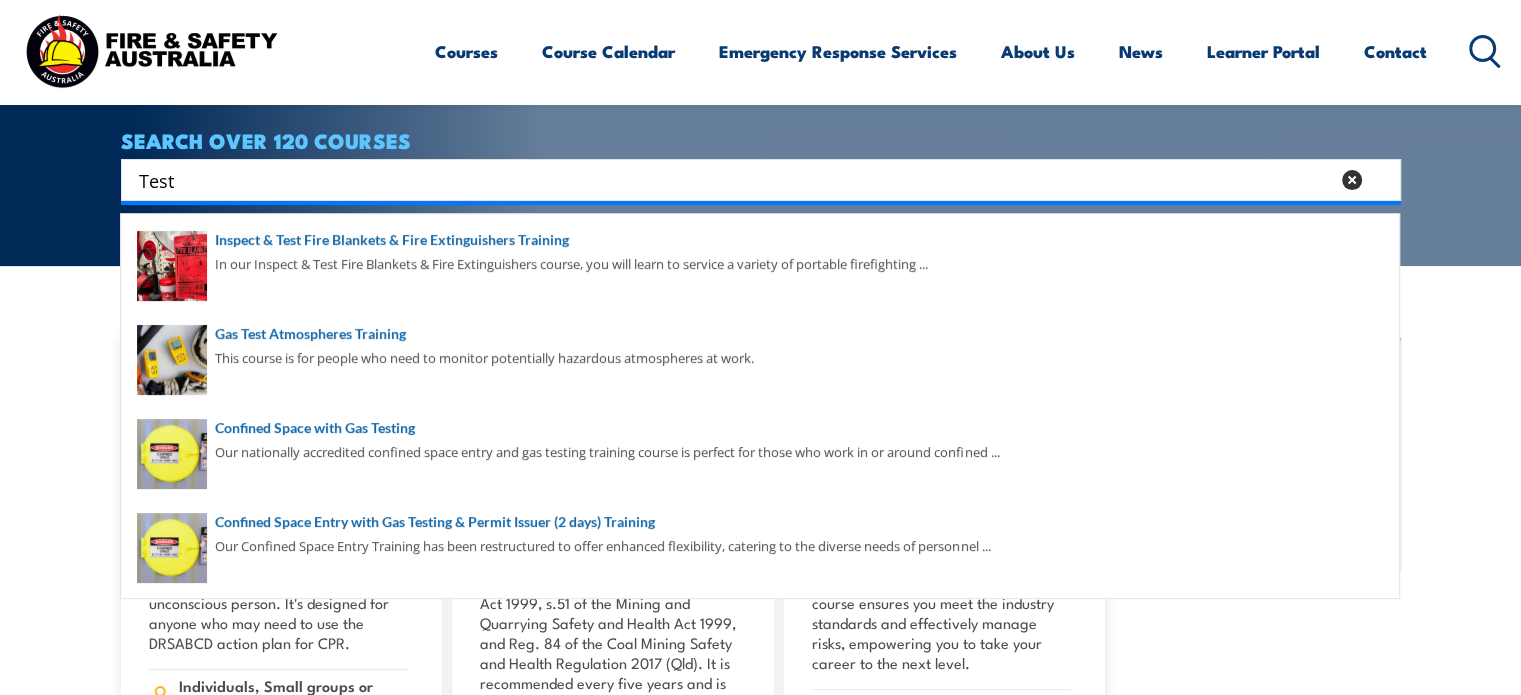 scroll, scrollTop: 400, scrollLeft: 0, axis: vertical 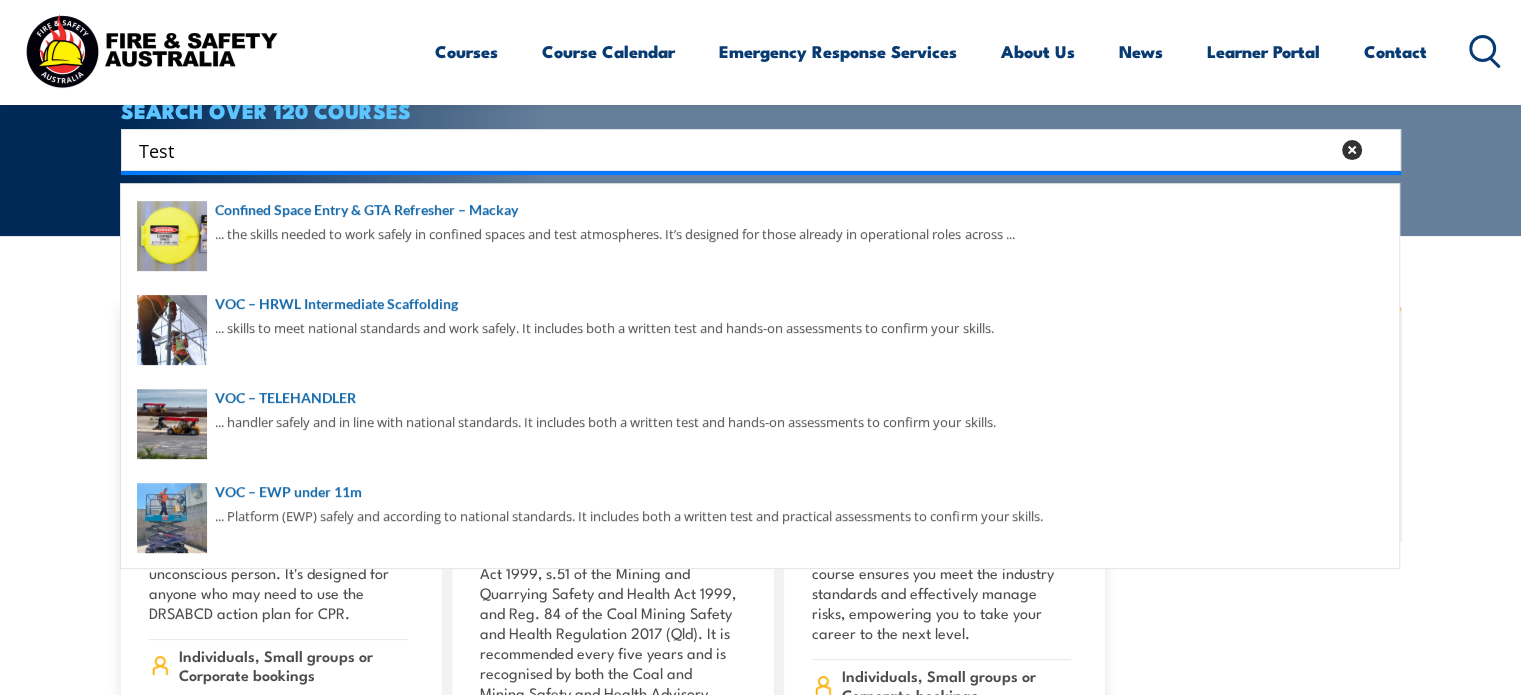 click on "Test" at bounding box center (734, 150) 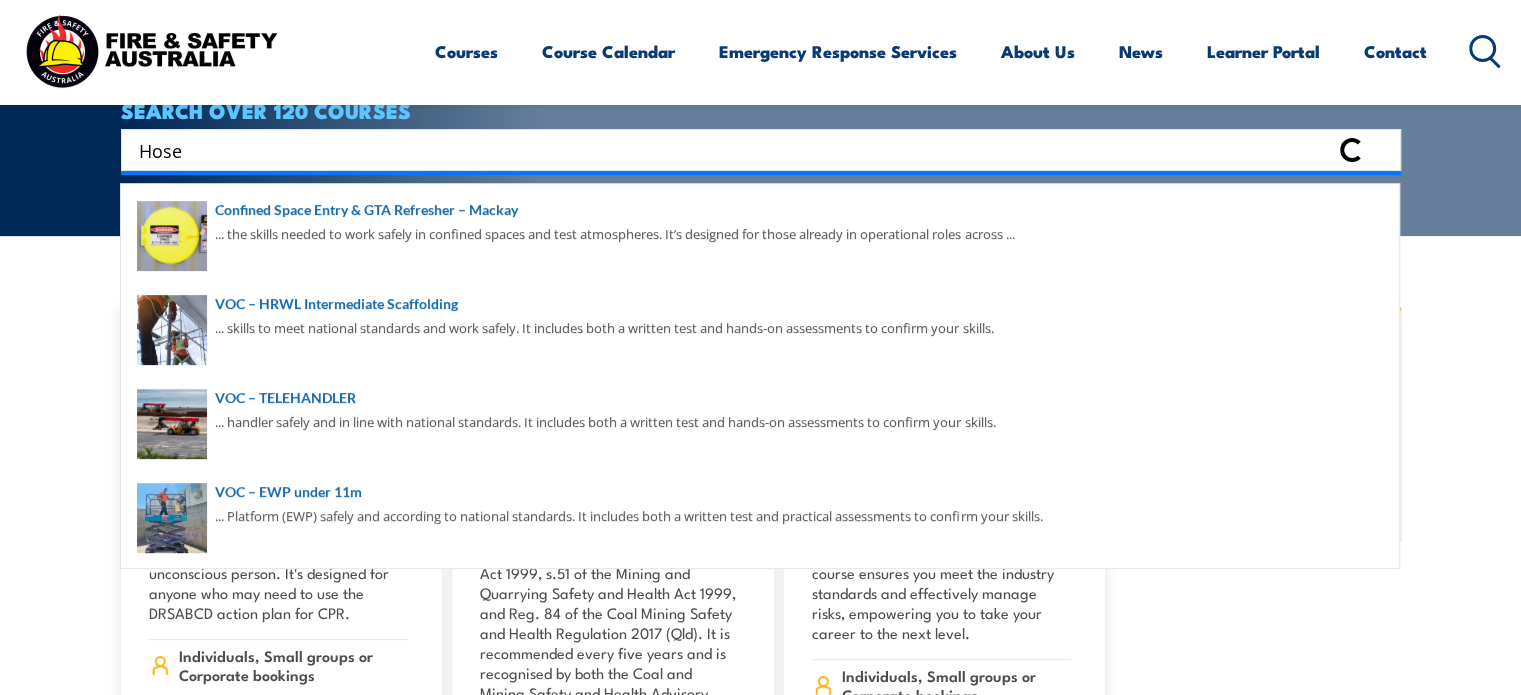 scroll, scrollTop: 0, scrollLeft: 0, axis: both 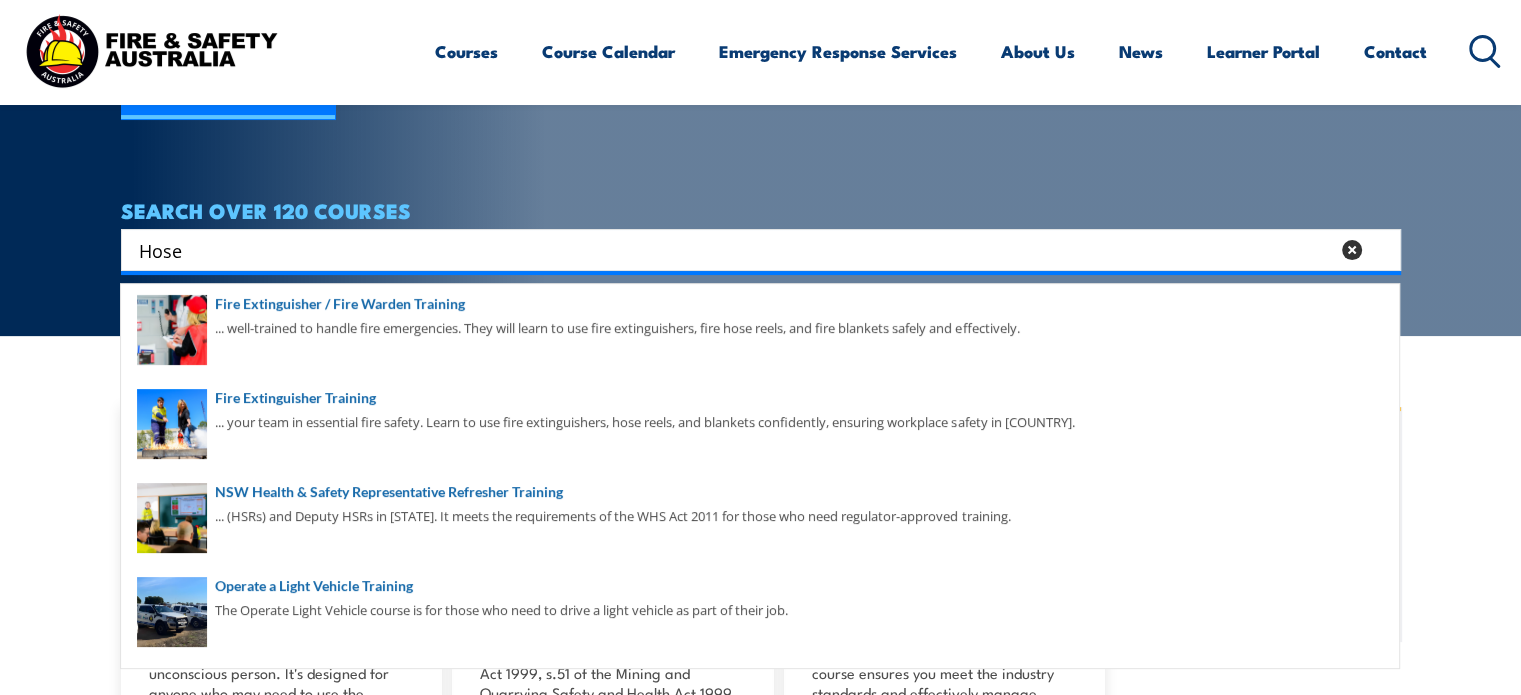 type on "Hose" 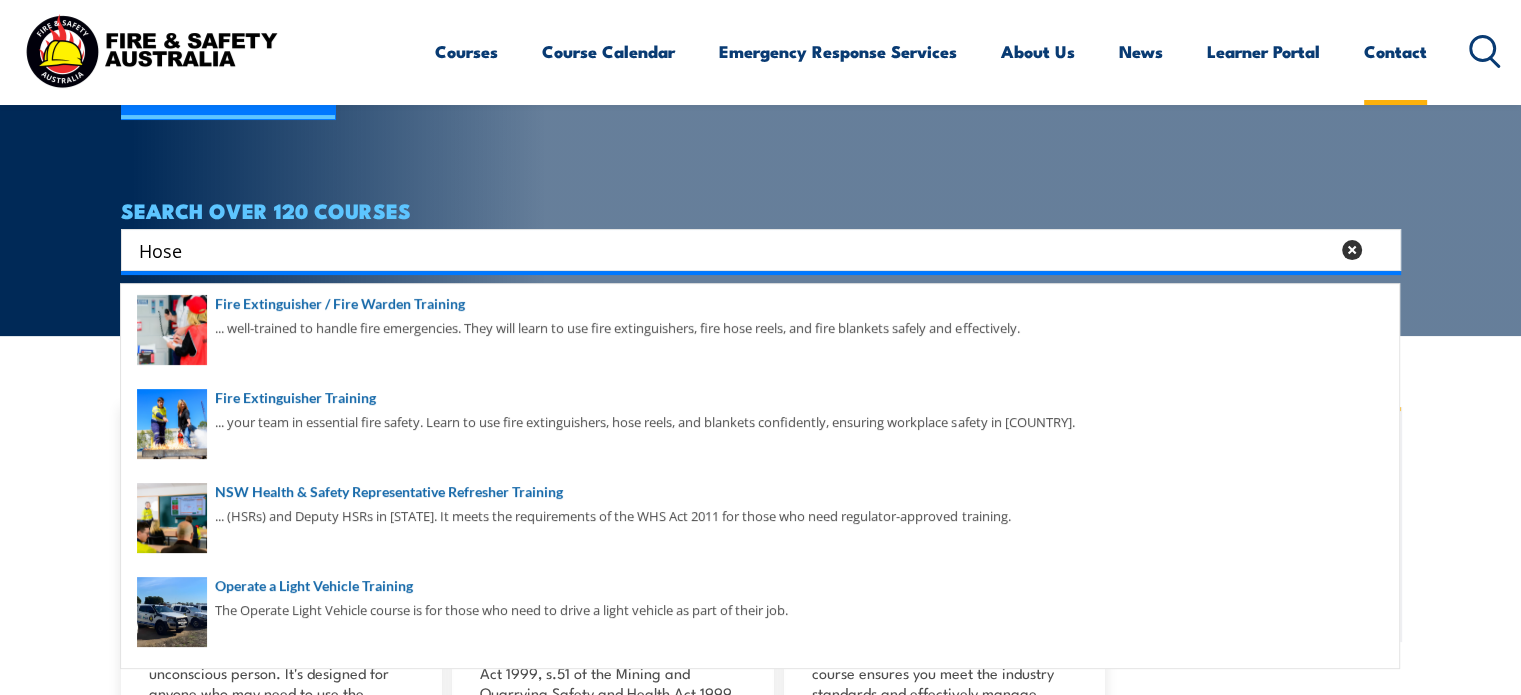 click on "Contact" at bounding box center [1395, 51] 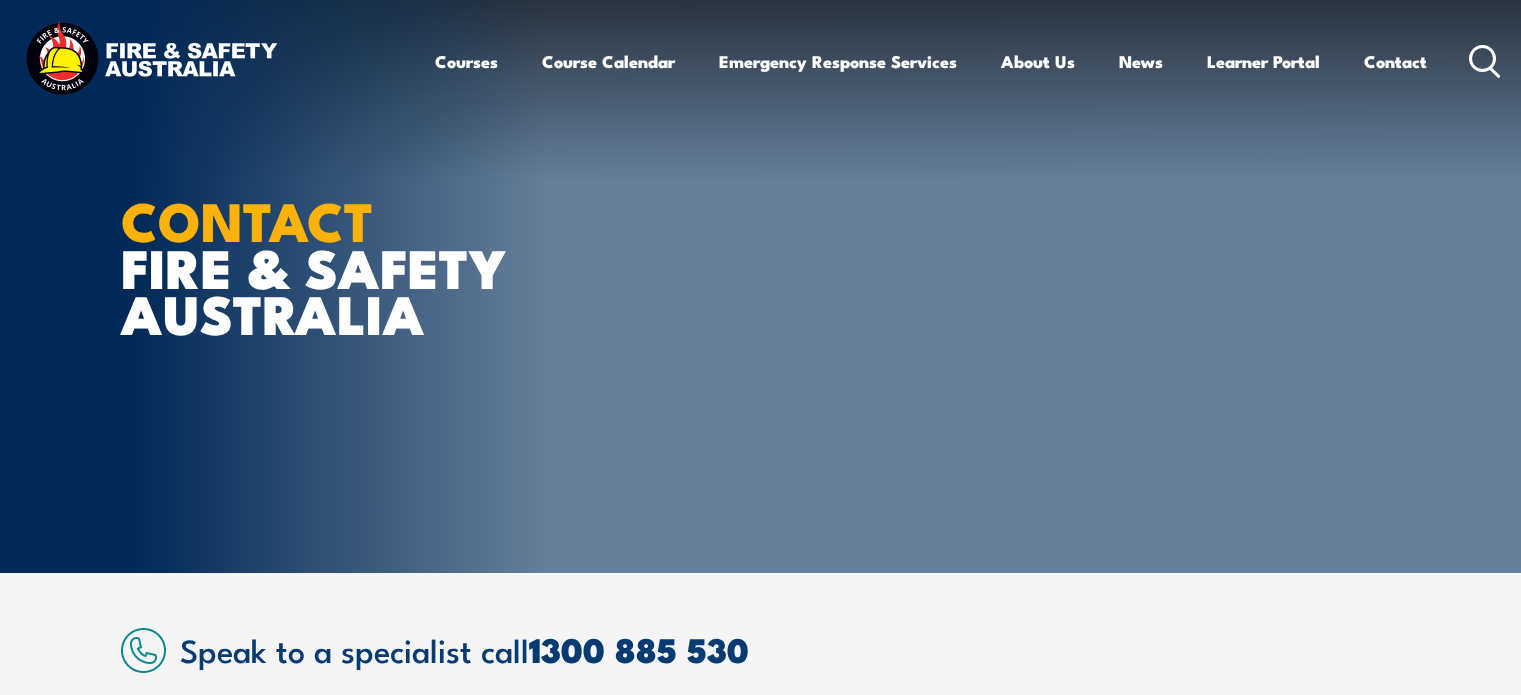 scroll, scrollTop: 0, scrollLeft: 0, axis: both 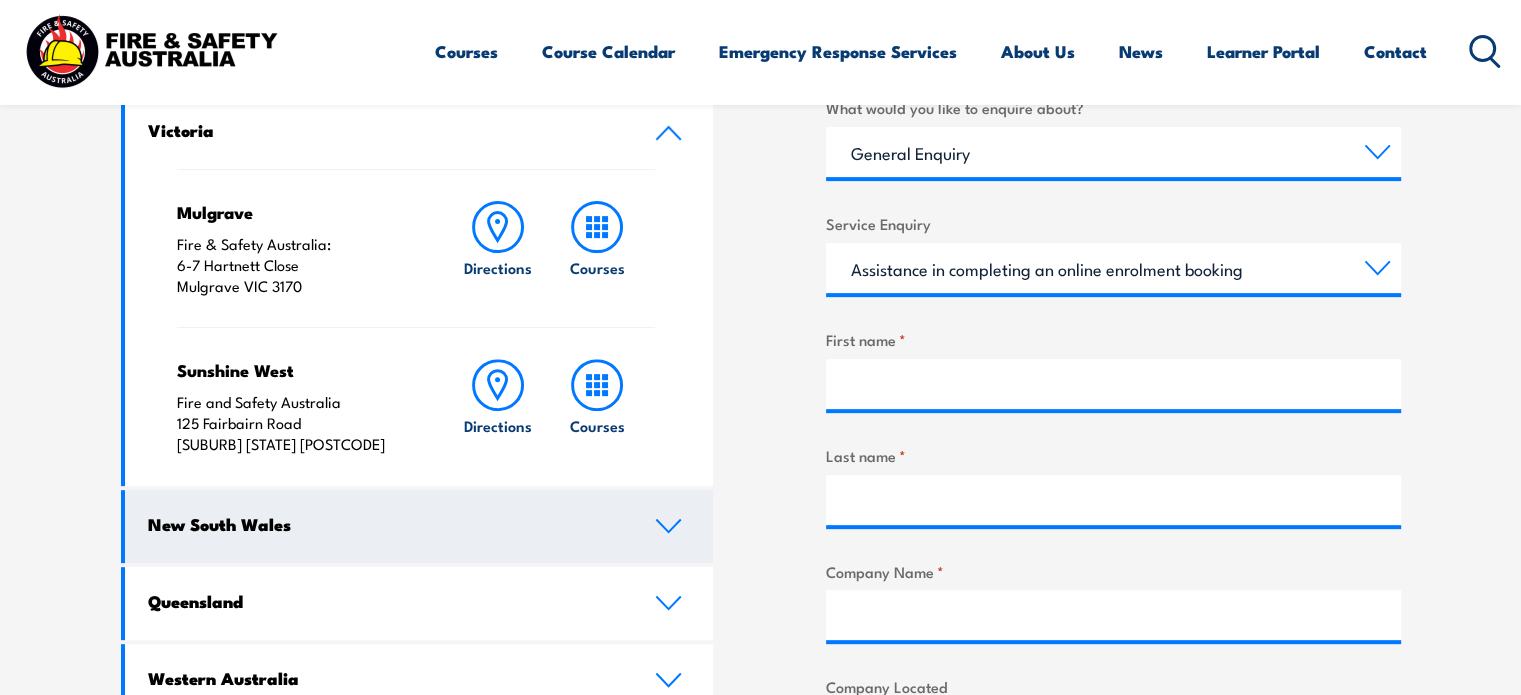 click on "New South Wales" at bounding box center (419, 526) 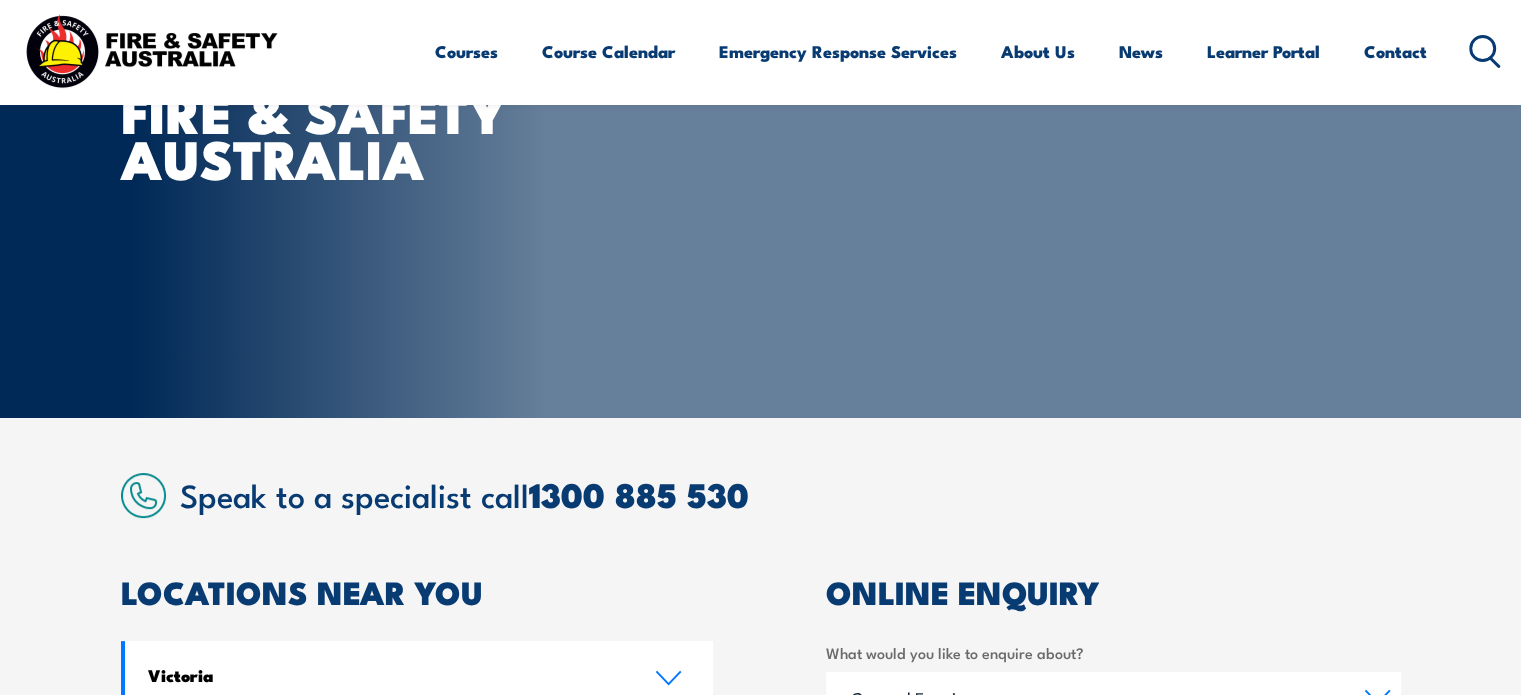 scroll, scrollTop: 200, scrollLeft: 0, axis: vertical 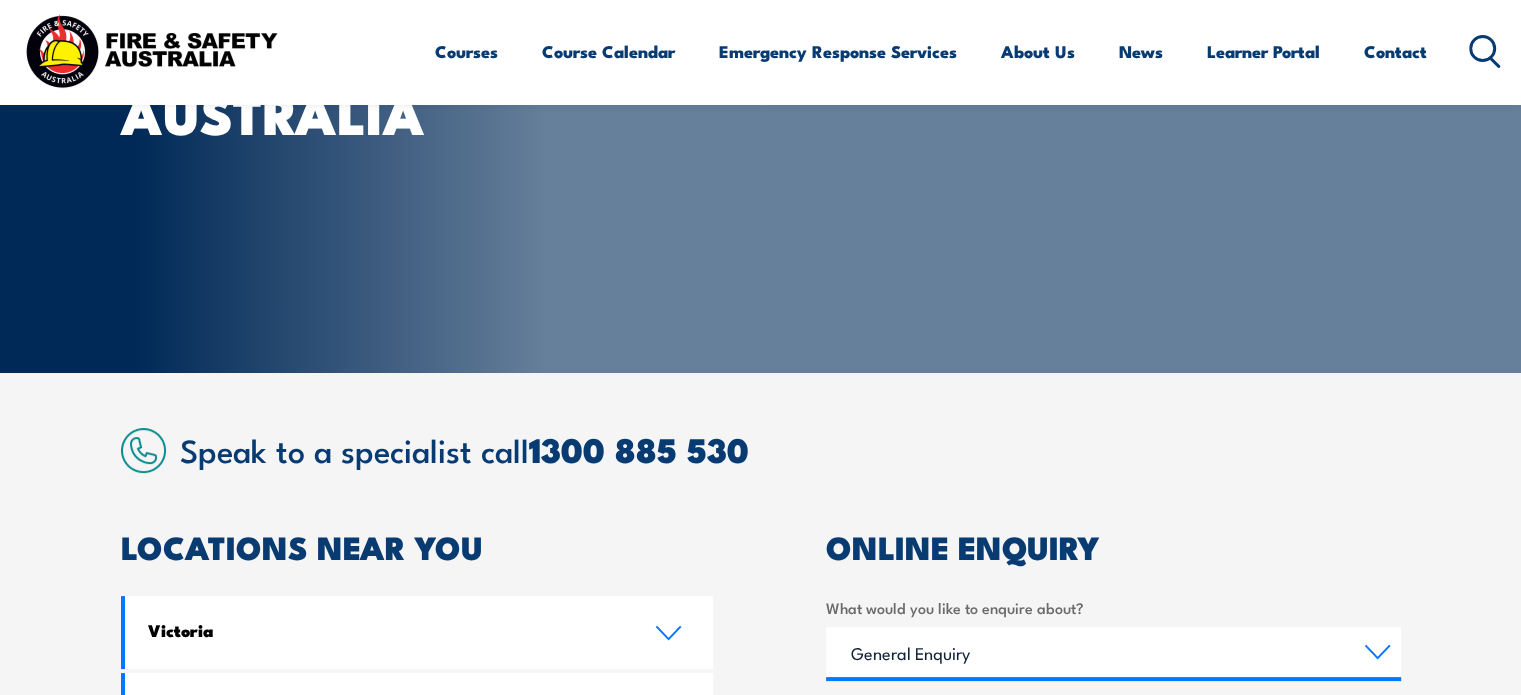 click on "LOCATIONS NEAR YOU" at bounding box center [417, 546] 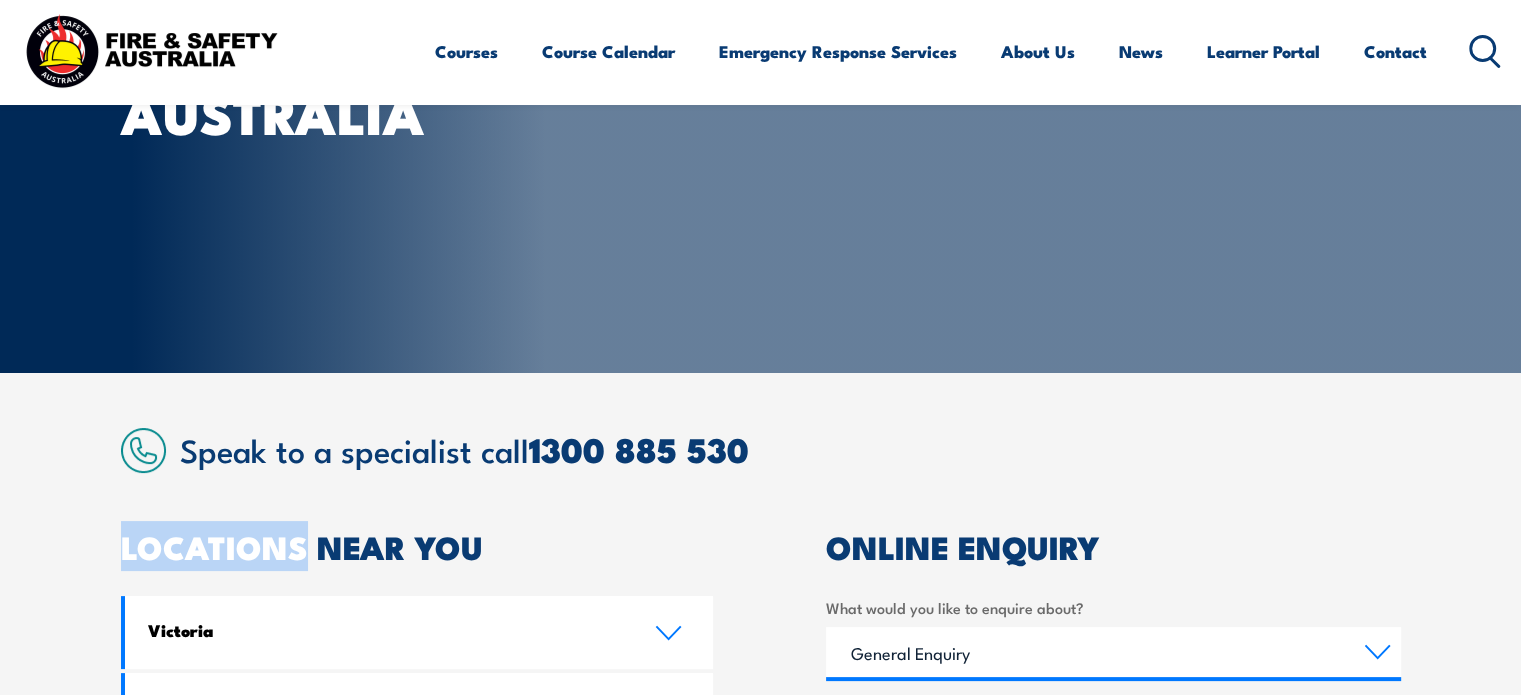 click on "LOCATIONS NEAR YOU" at bounding box center (417, 546) 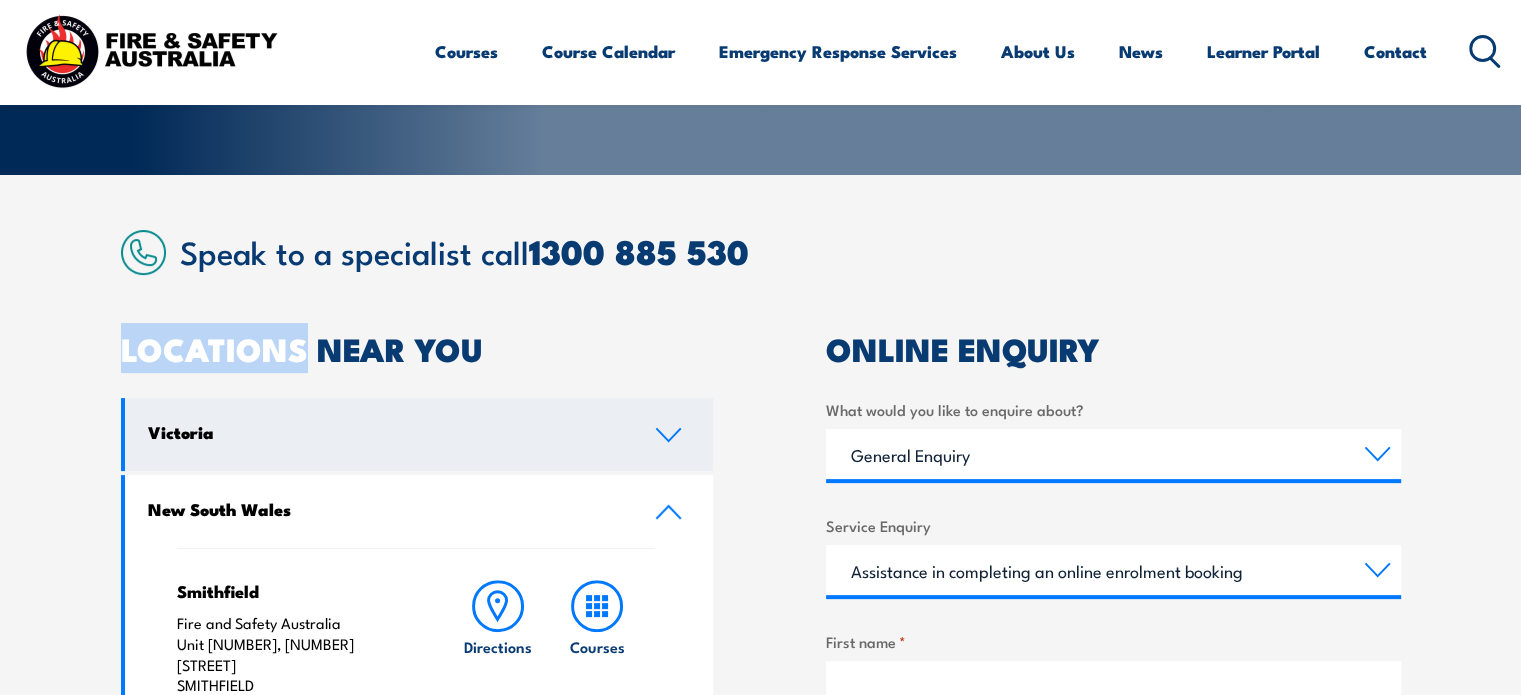 scroll, scrollTop: 500, scrollLeft: 0, axis: vertical 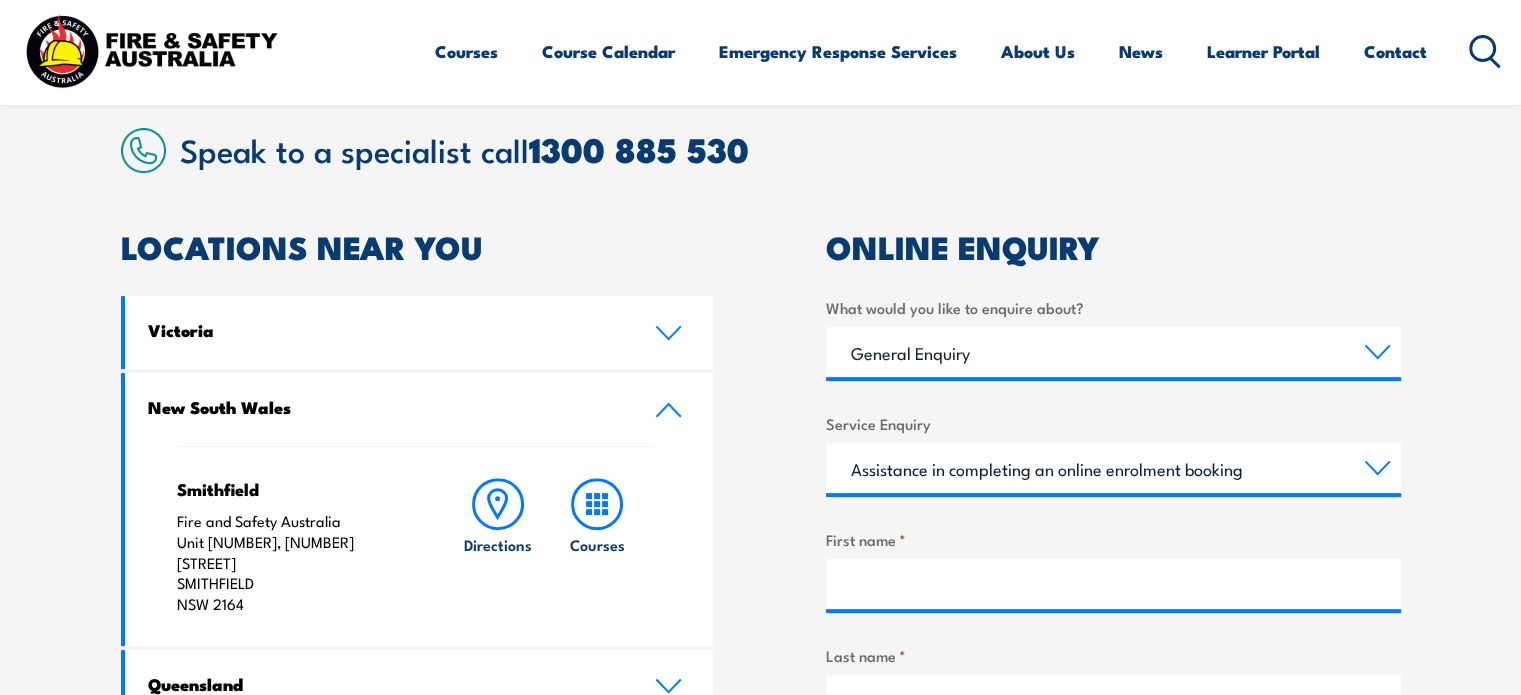 click on "Speak to a specialist call  1300 885 530
LOCATIONS NEAR YOU
Victoria
Mulgrave
Fire & Safety Australia:
6-7 Hartnett Close
Mulgrave VIC 3170
Directions Courses" at bounding box center [760, 877] 